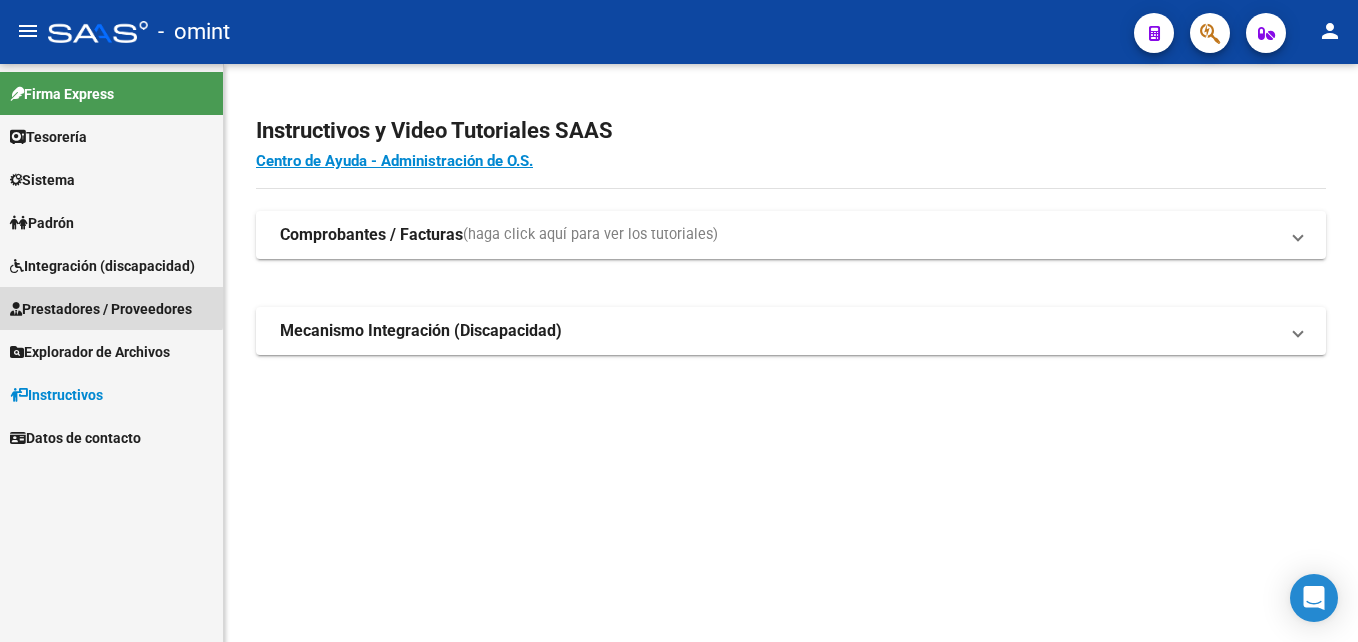click on "Prestadores / Proveedores" at bounding box center (101, 309) 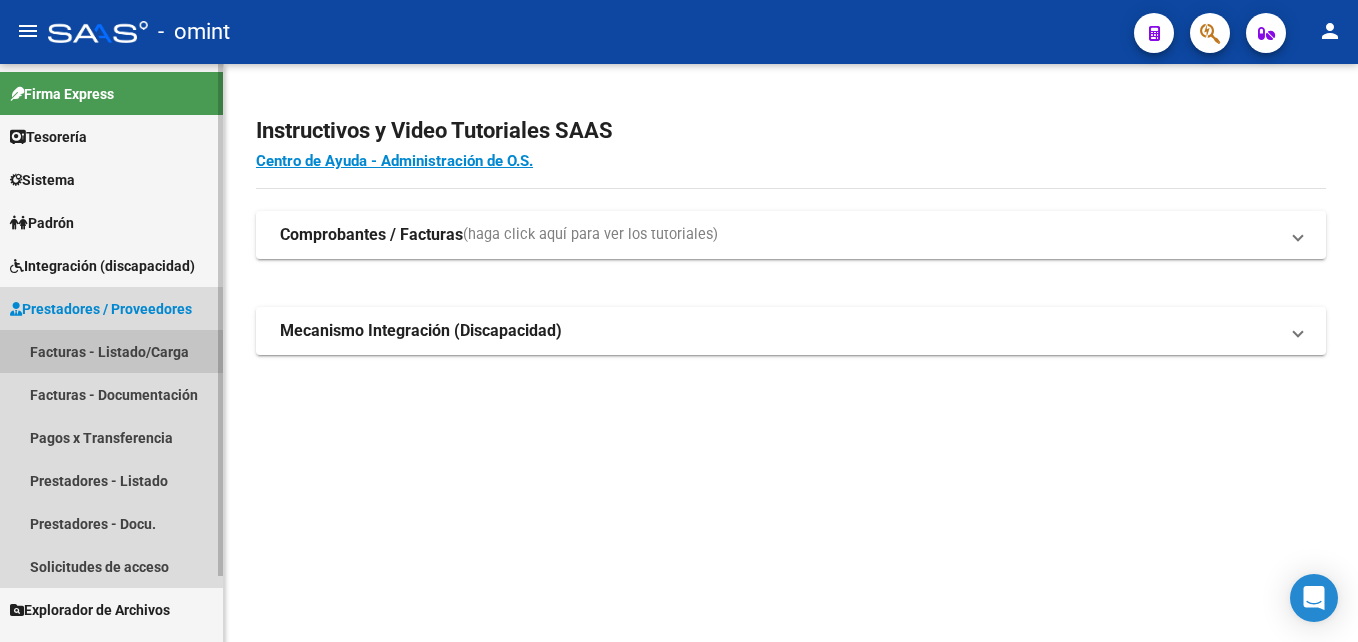 click on "Facturas - Listado/Carga" at bounding box center [111, 351] 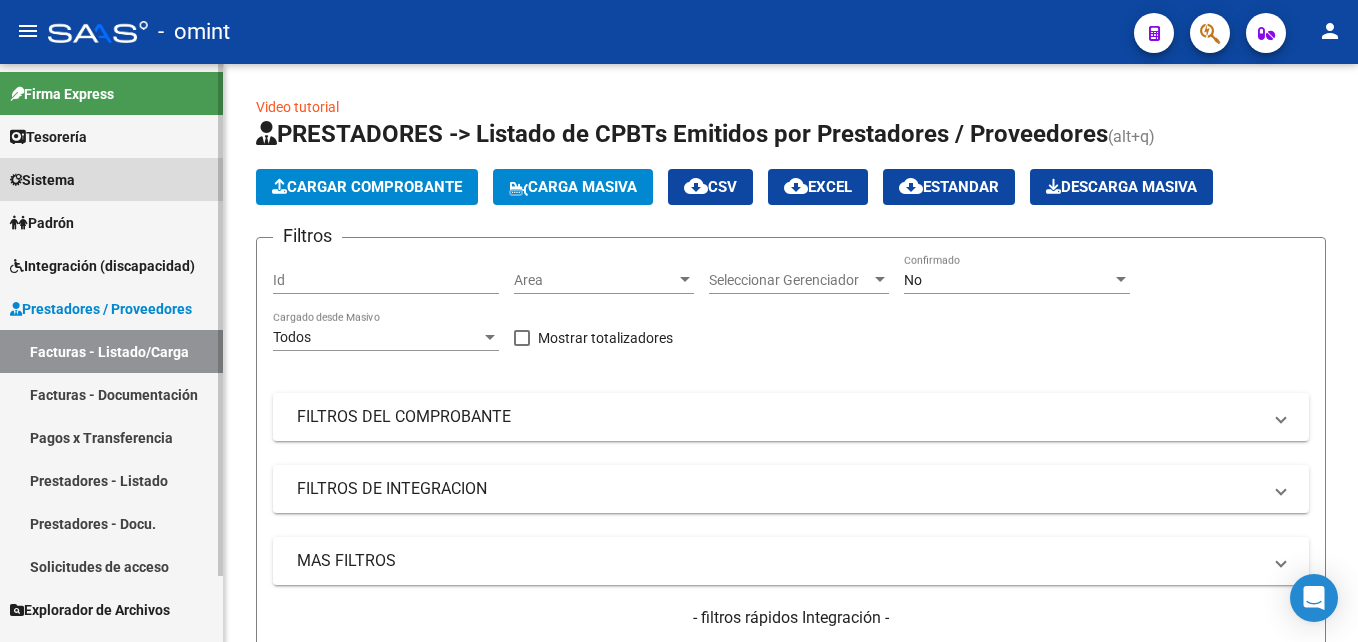 click on "Sistema" at bounding box center (111, 179) 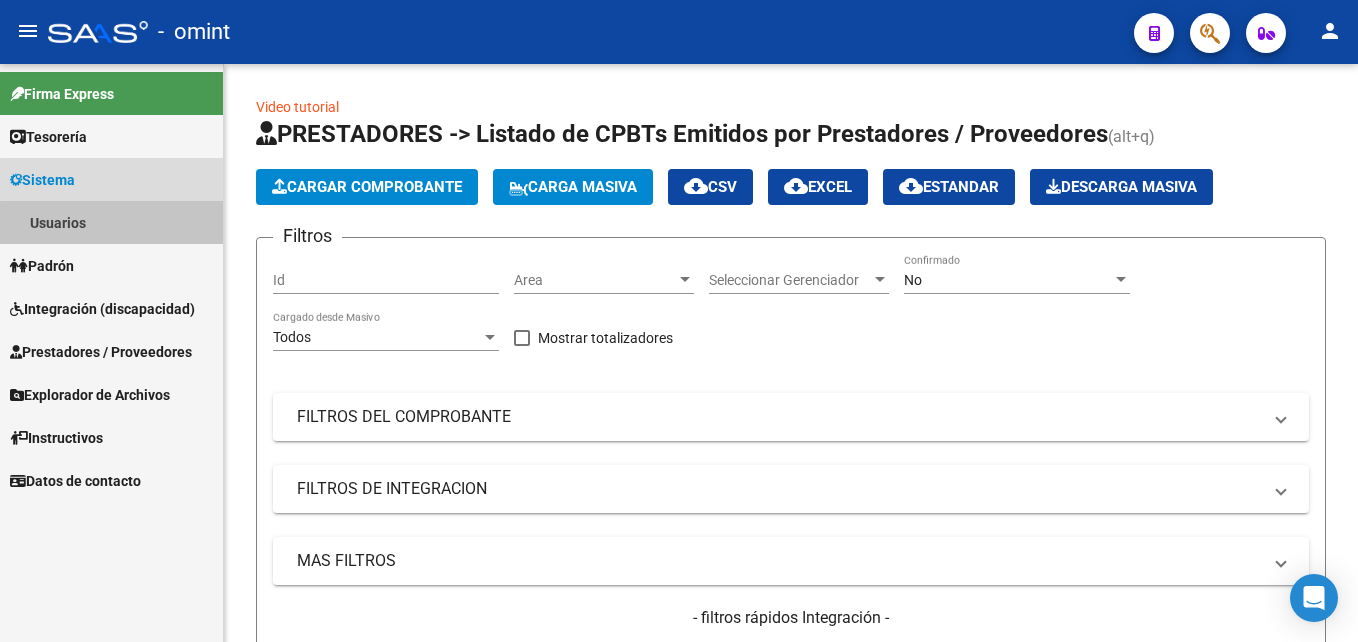 click on "Usuarios" at bounding box center [111, 222] 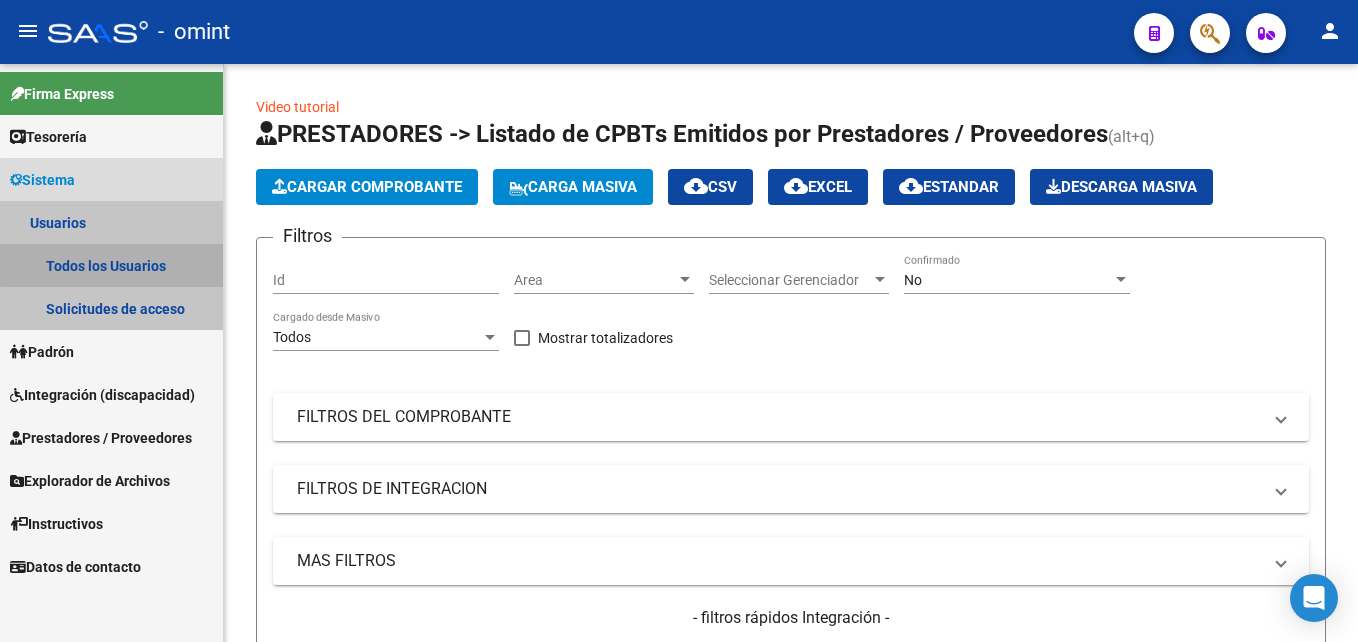 click on "Todos los Usuarios" at bounding box center (111, 265) 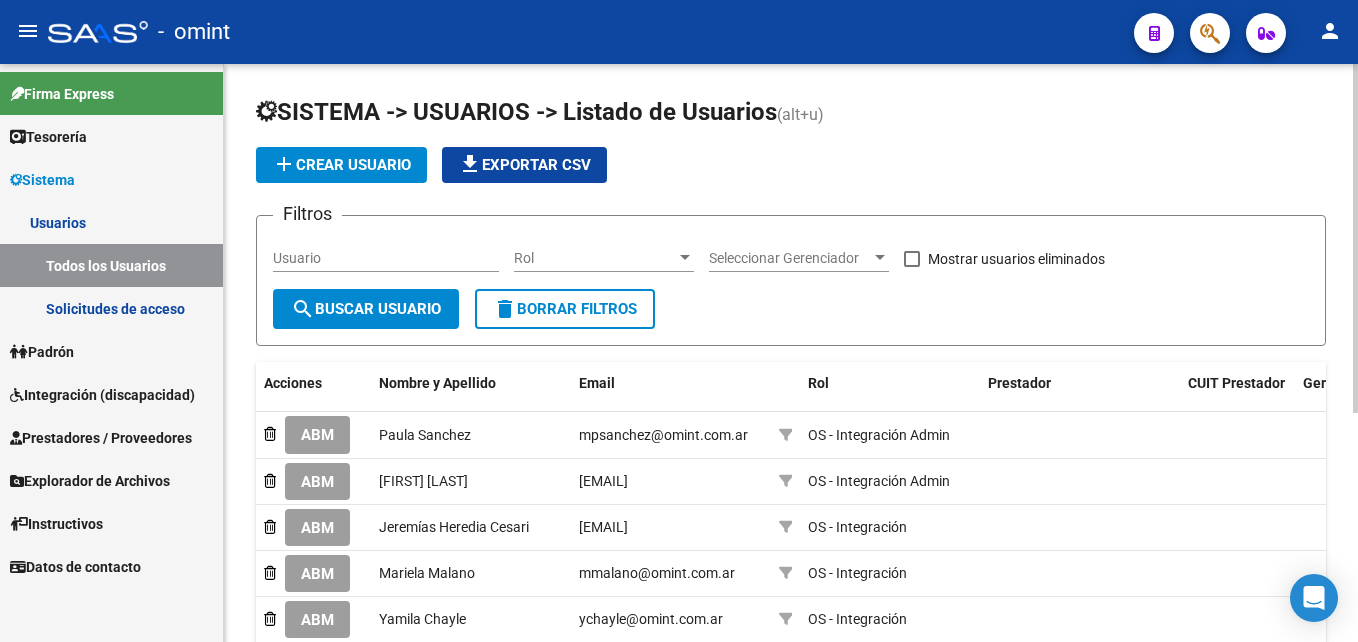 click on "Usuario" 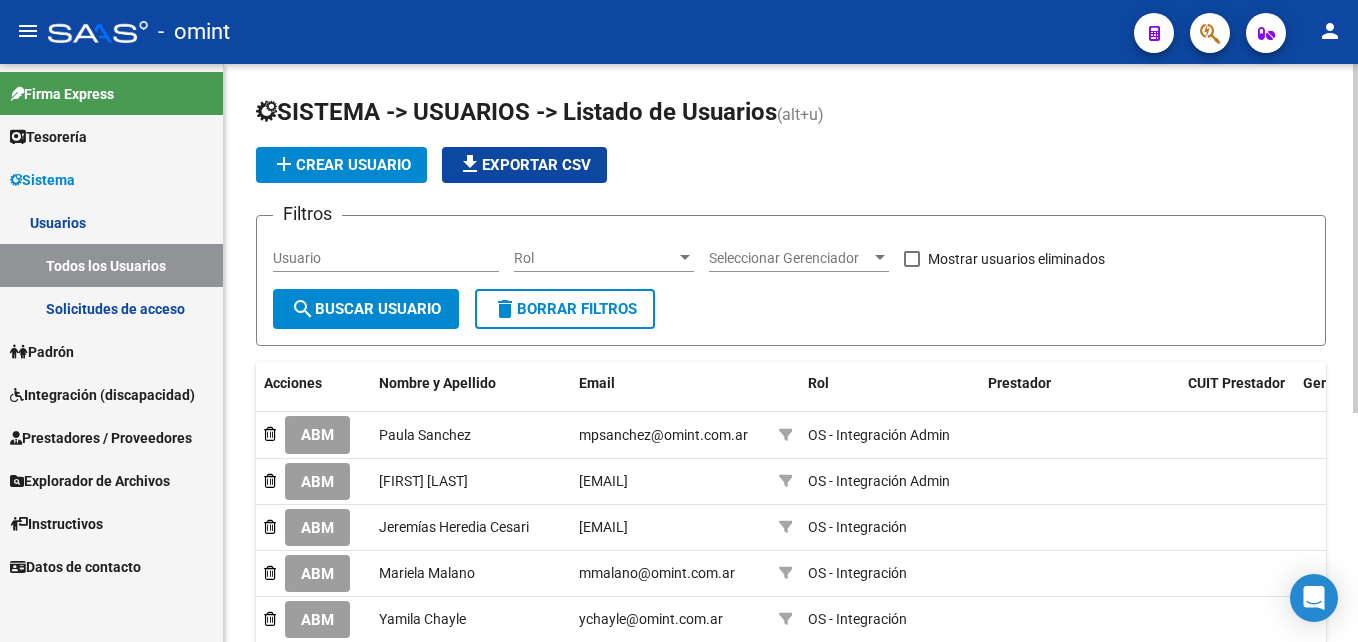 click on "Usuario" 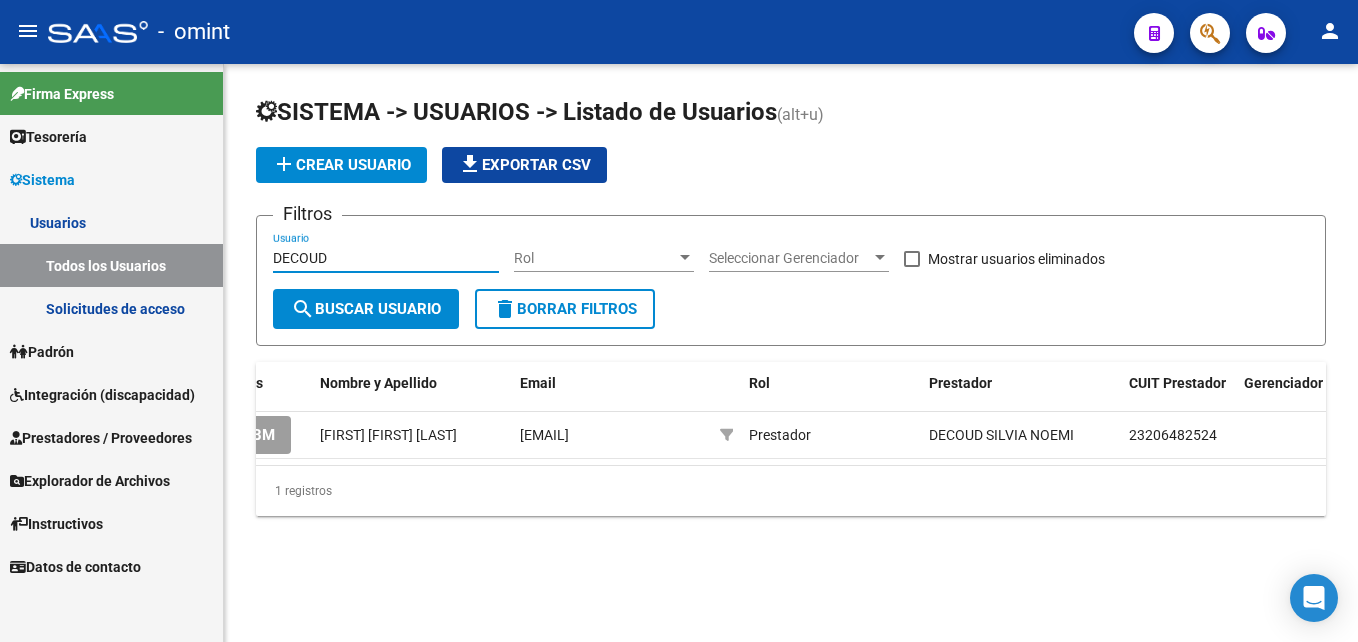 scroll, scrollTop: 0, scrollLeft: 0, axis: both 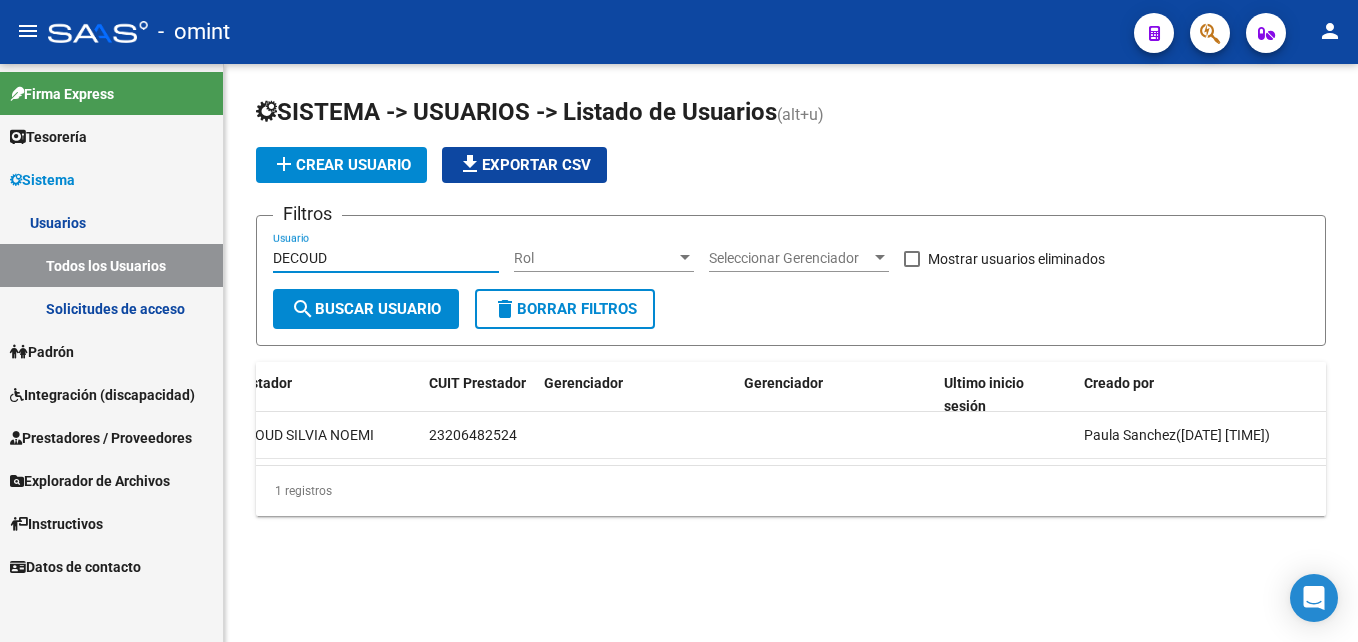 type on "DECOUD" 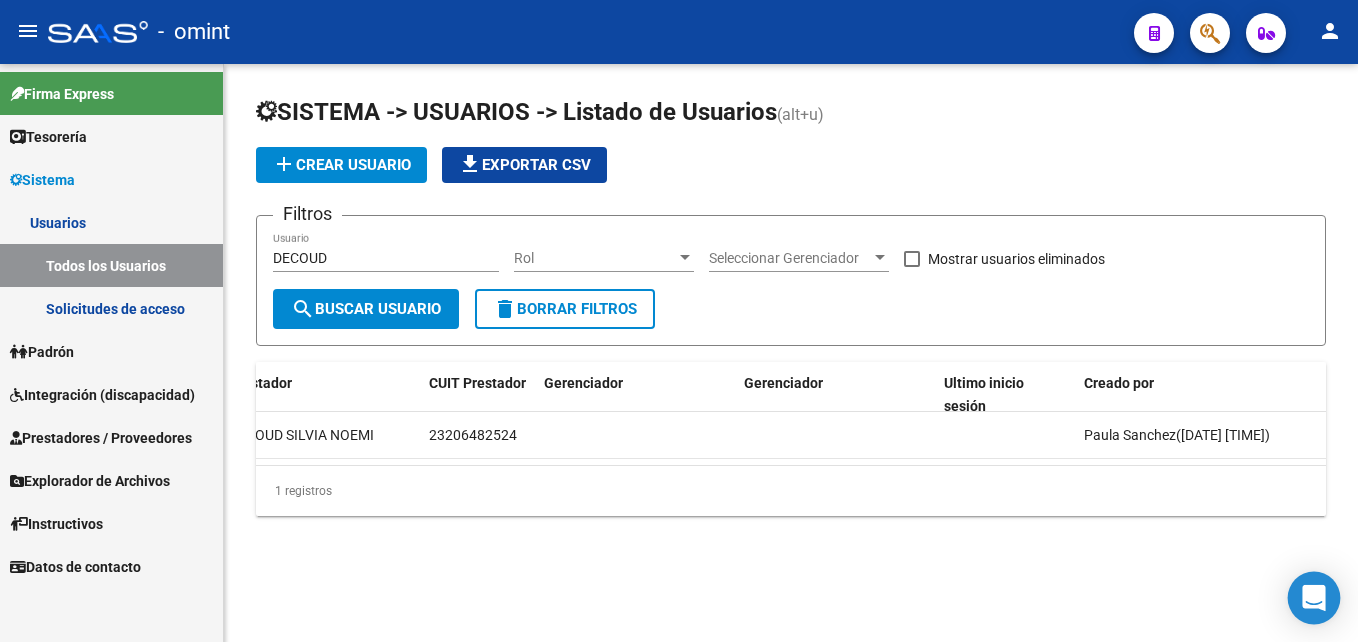 click 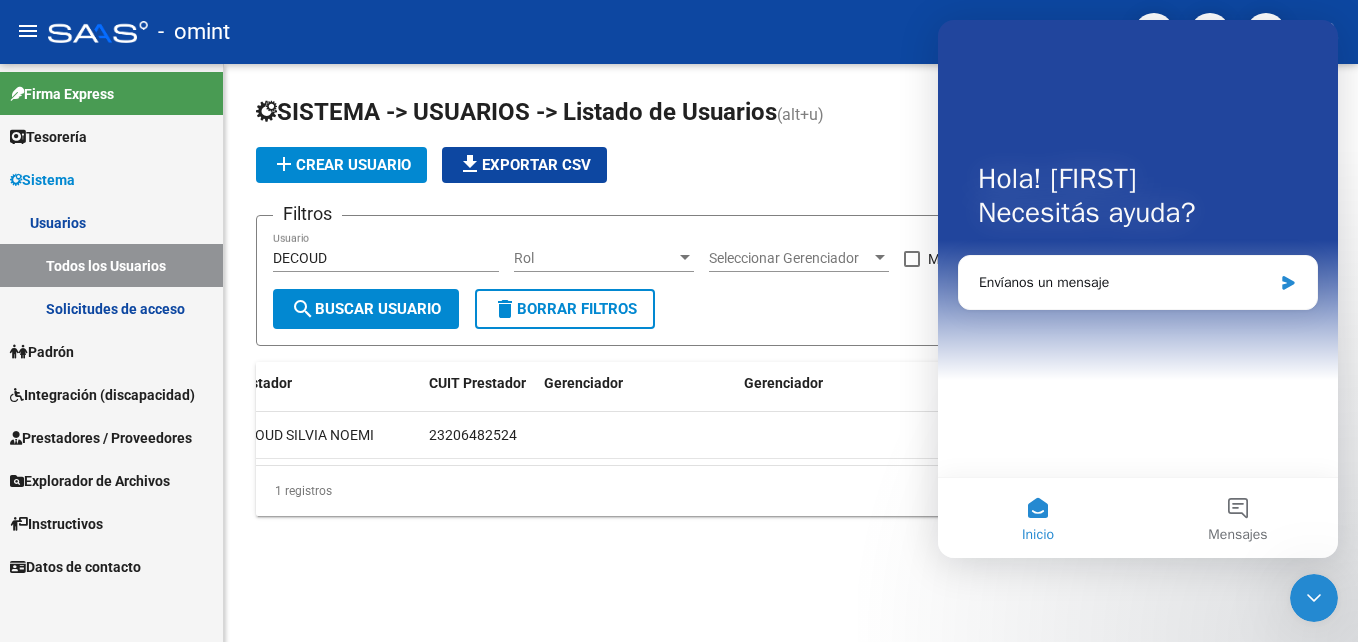 scroll, scrollTop: 0, scrollLeft: 0, axis: both 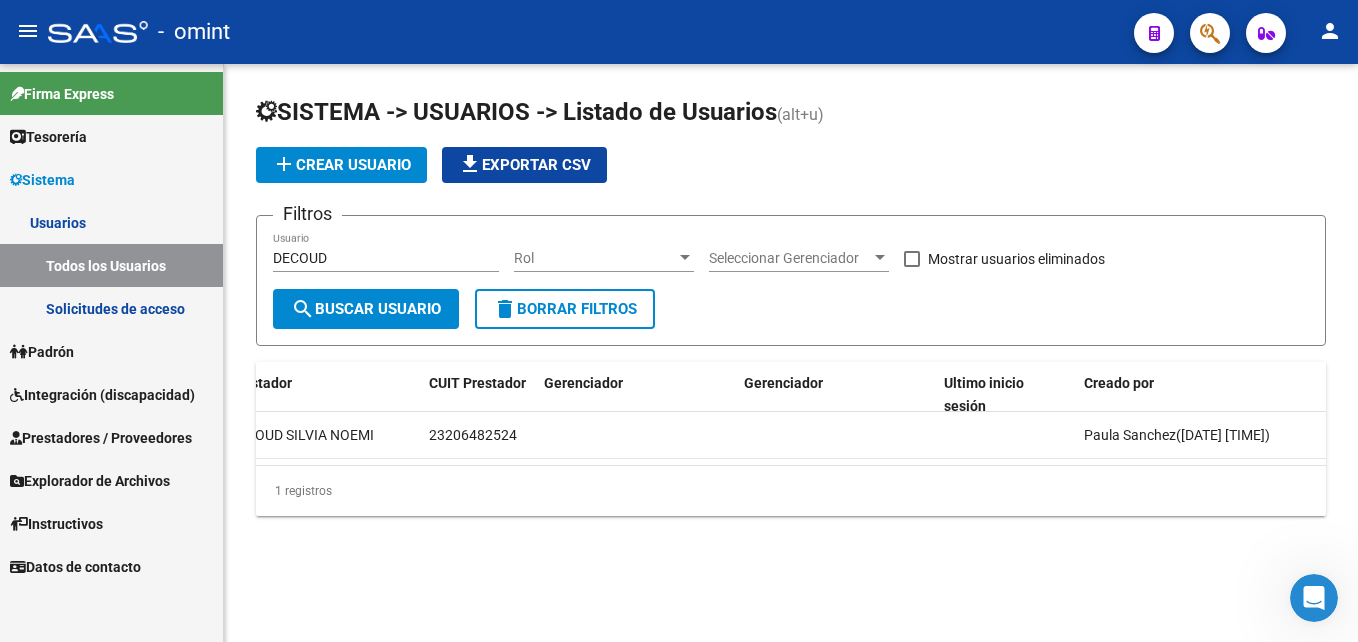 click on "Integración (discapacidad)" at bounding box center [102, 395] 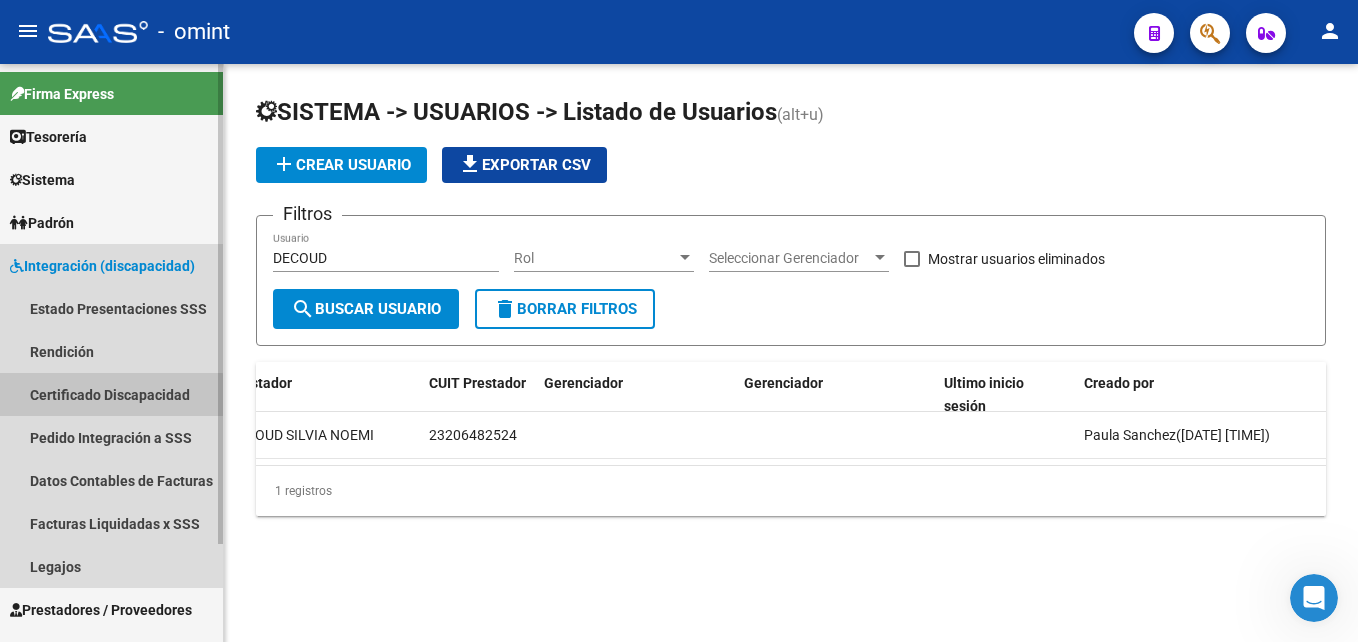 click on "Certificado Discapacidad" at bounding box center (111, 394) 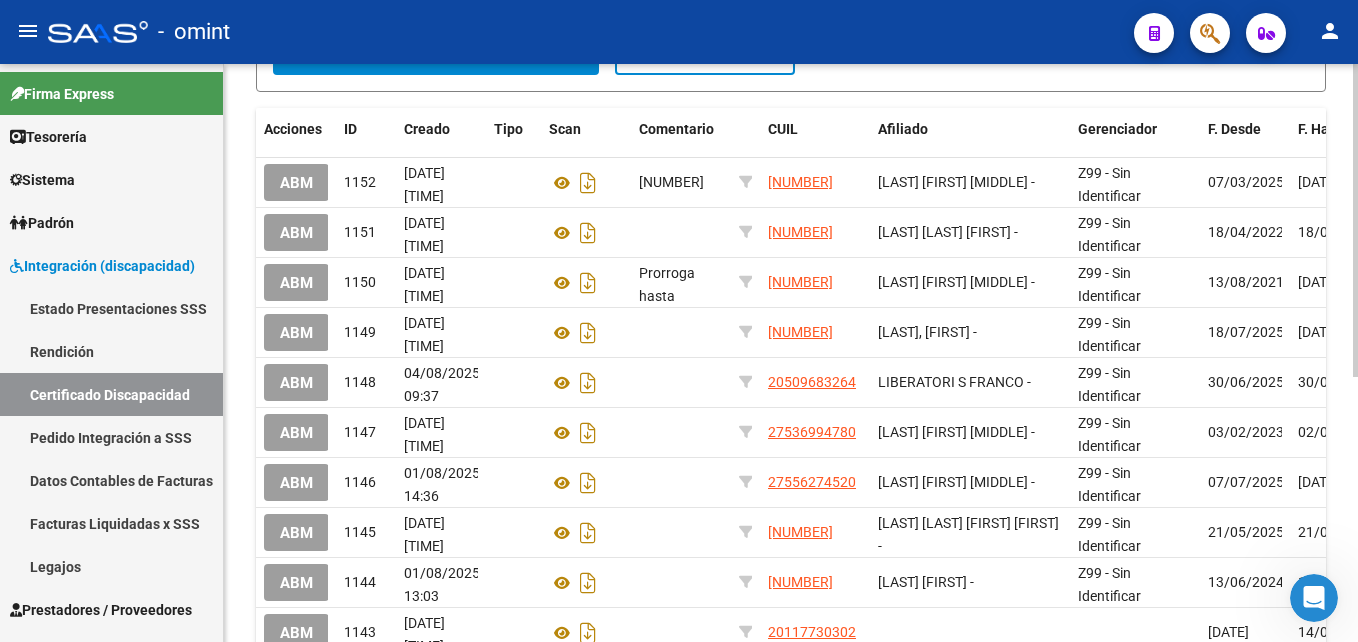 scroll, scrollTop: 338, scrollLeft: 0, axis: vertical 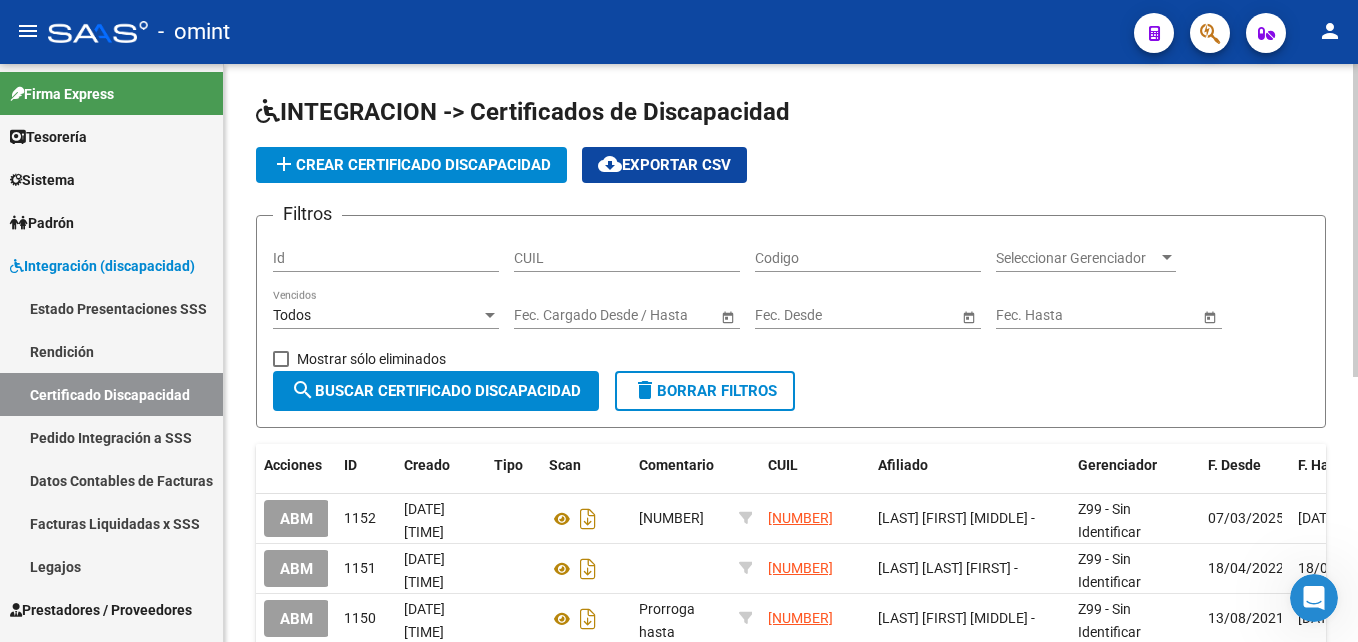 click on "CUIL" at bounding box center (627, 258) 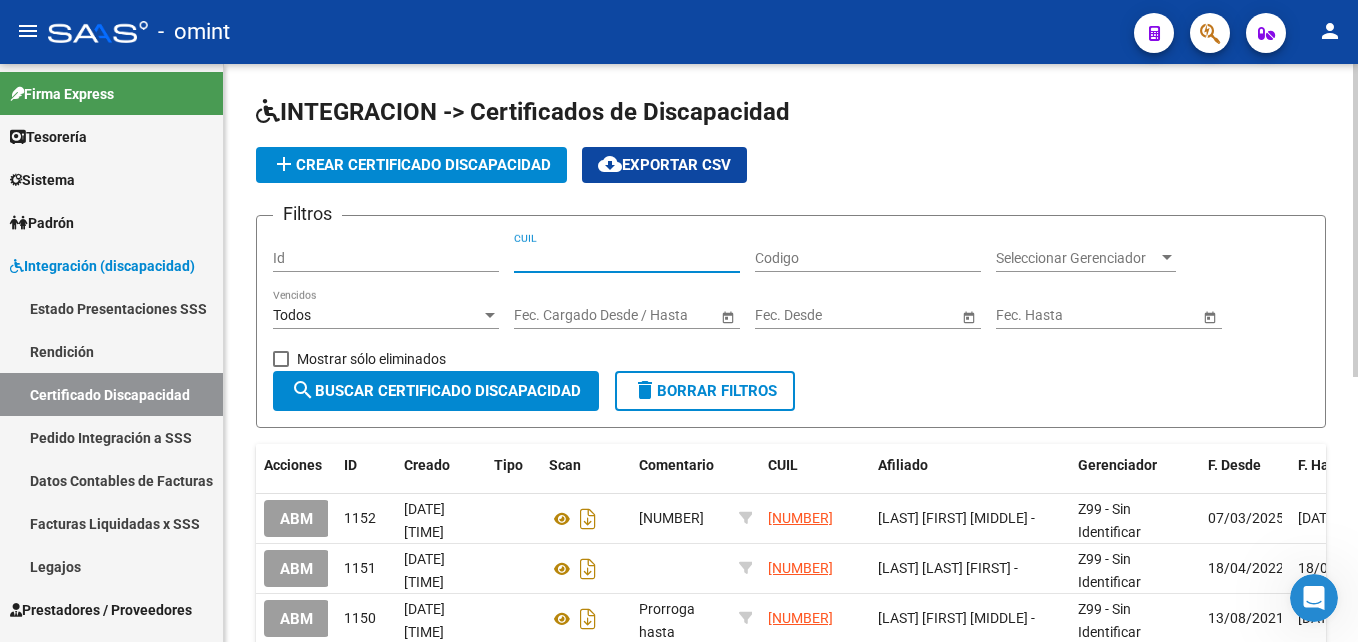 paste on "[CUIT]" 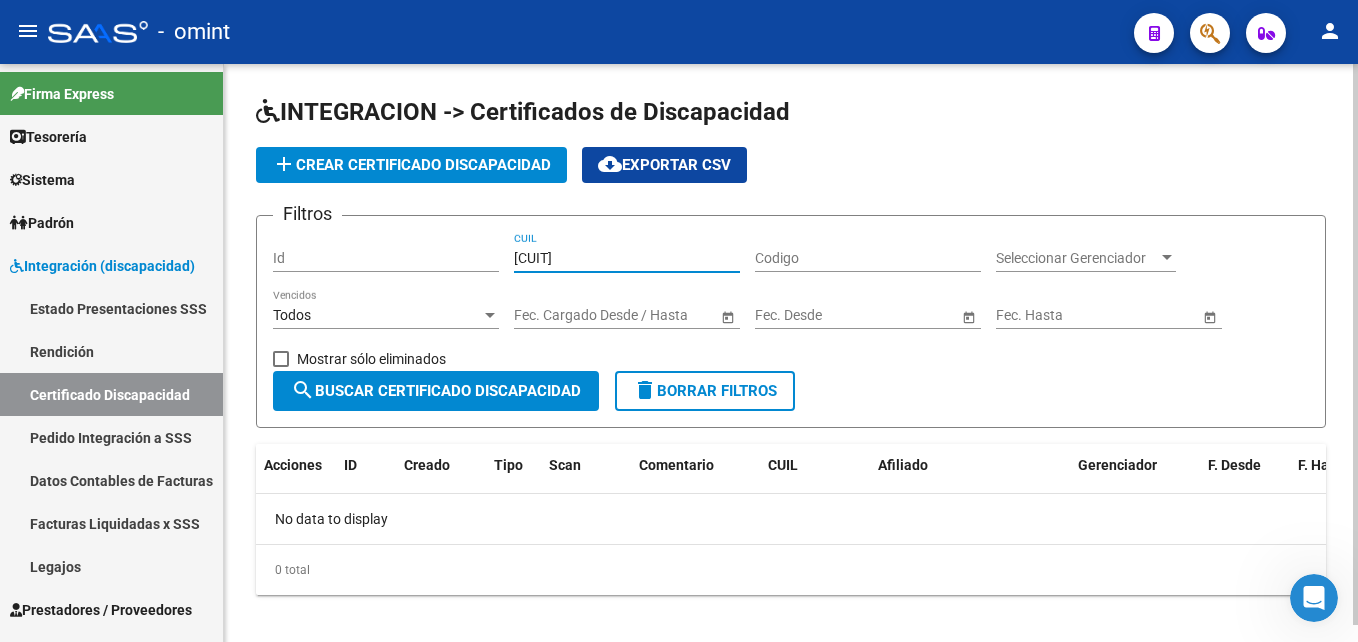 type on "[CUIT]" 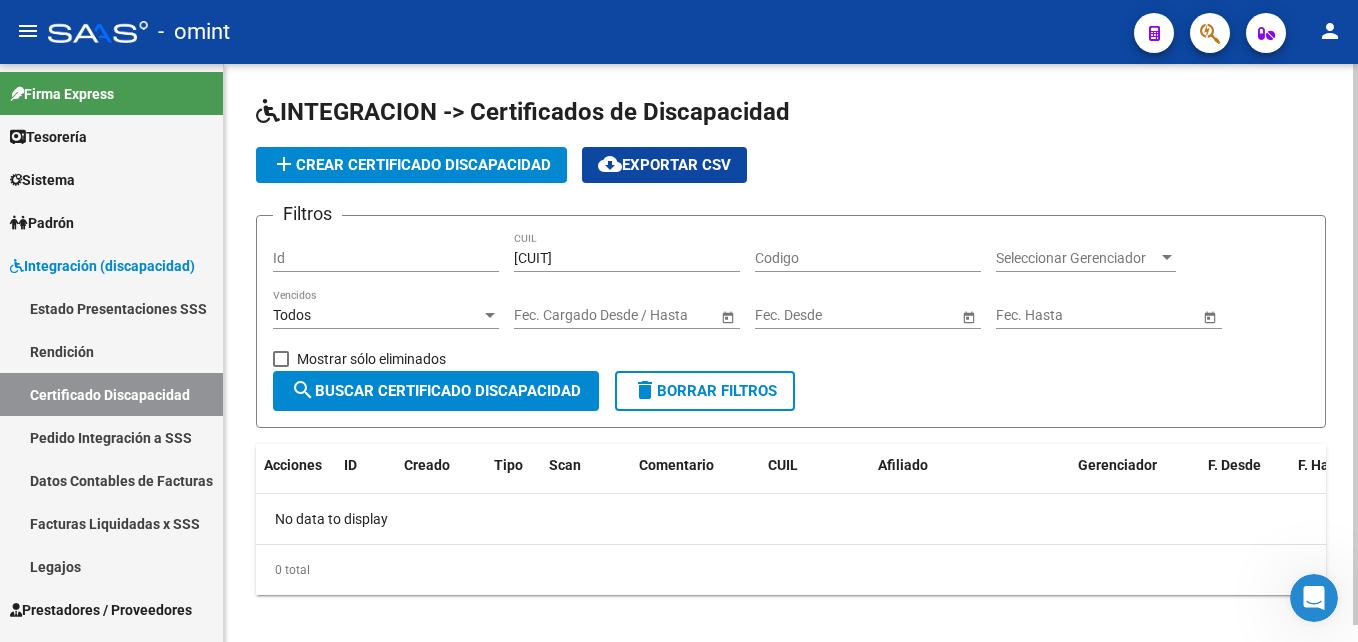 click on "INTEGRACION -> Certificados de Discapacidad add  Crear Certificado Discapacidad
cloud_download  Exportar CSV  Filtros Id [CUIT] CUIL Codigo Seleccionar Gerenciador Seleccionar Gerenciador Todos Vencidos Start date – End date Fec. Cargado Desde / Hasta Start date – End date Fec. Desde Start date – End date Fec. Hasta   Mostrar sólo eliminados  search  Buscar Certificado Discapacidad  delete  Borrar Filtros" 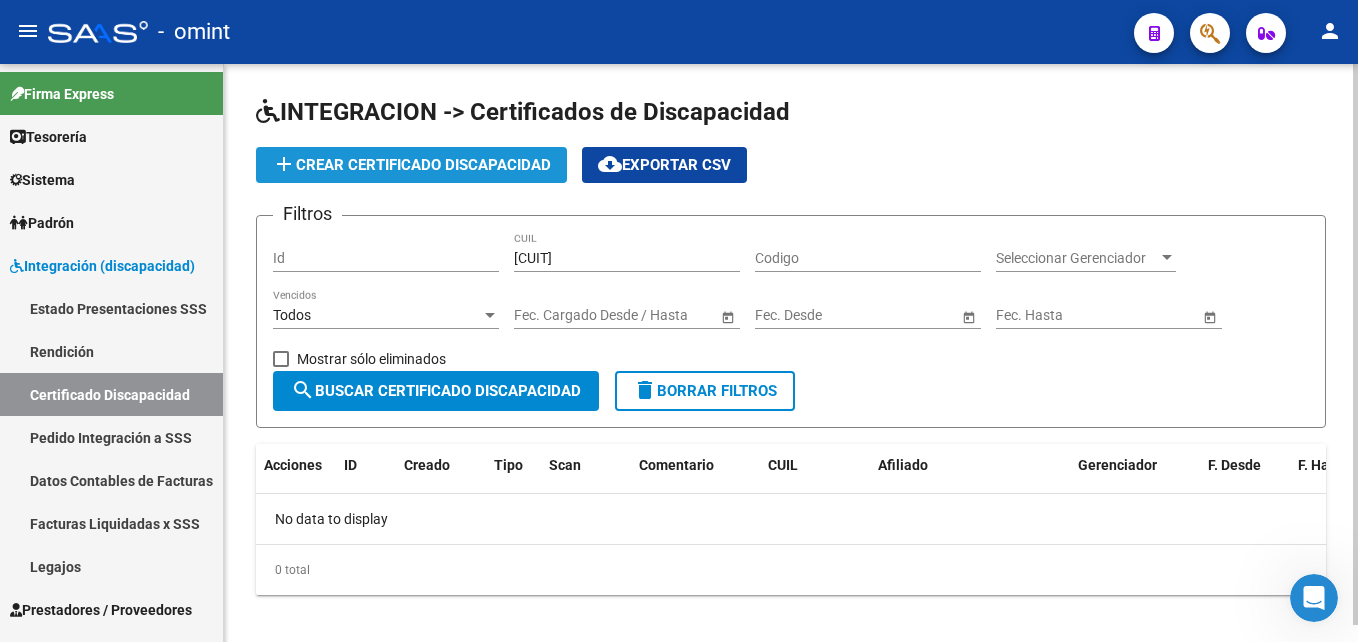 click on "add  Crear Certificado Discapacidad" 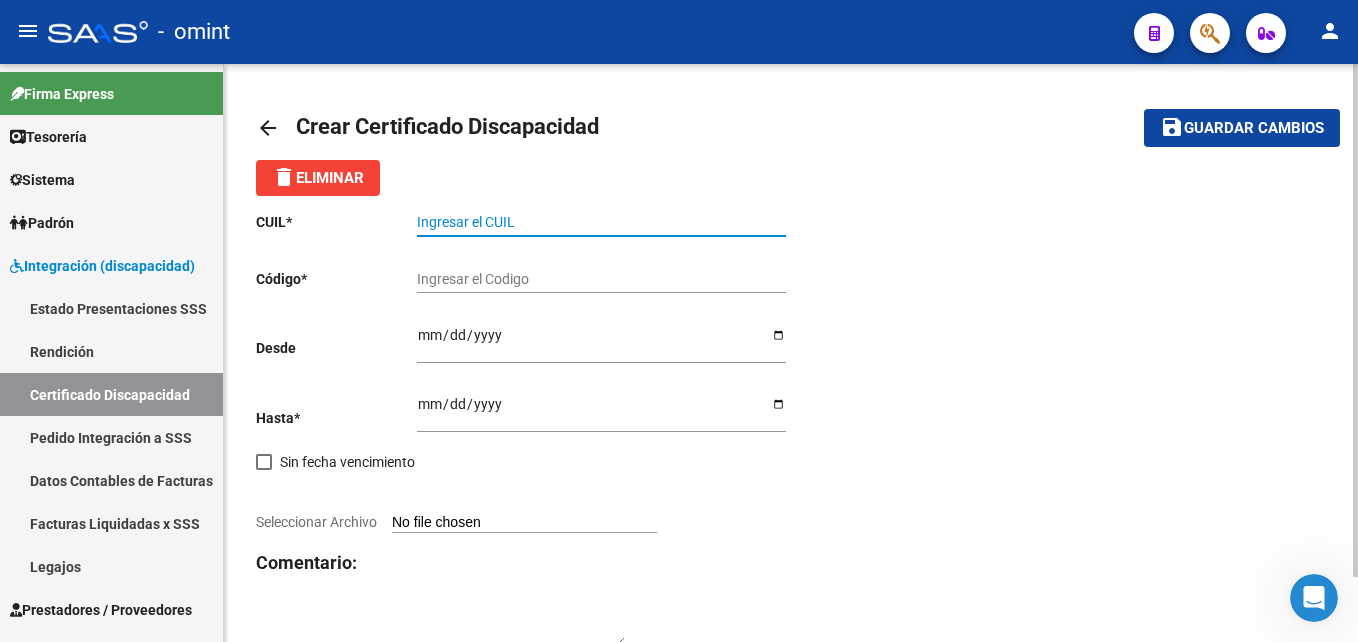 drag, startPoint x: 454, startPoint y: 217, endPoint x: 562, endPoint y: 315, distance: 145.83553 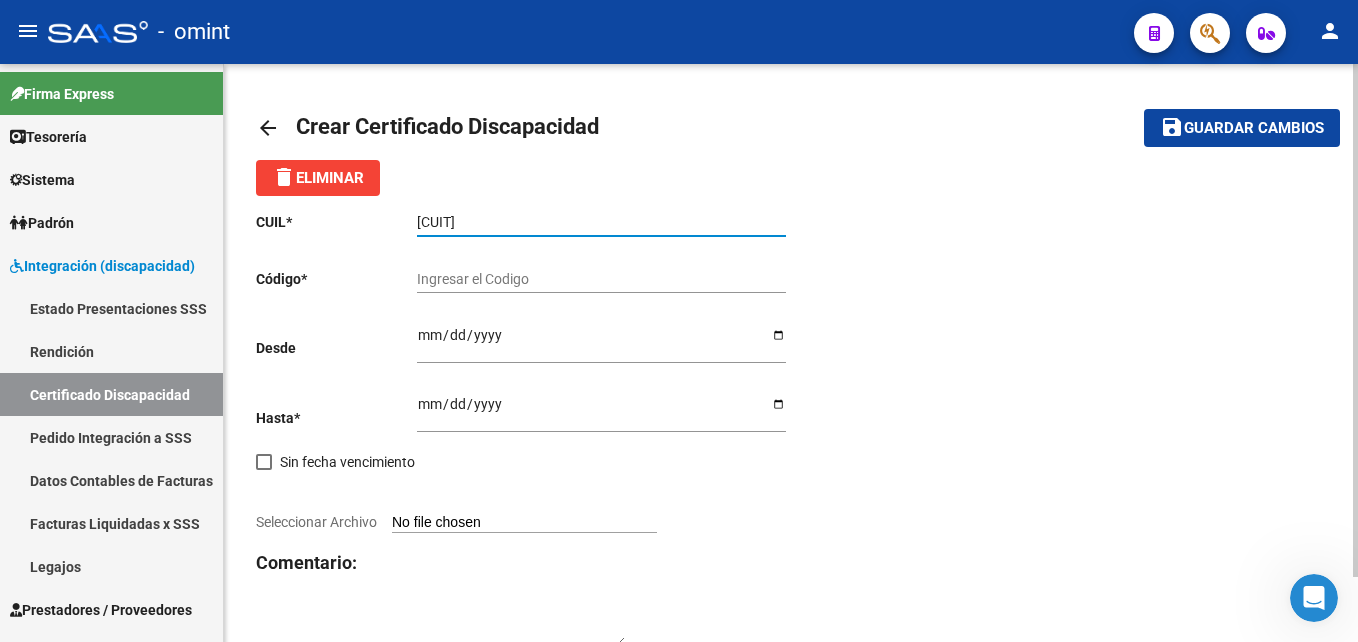 type on "[CUIT]" 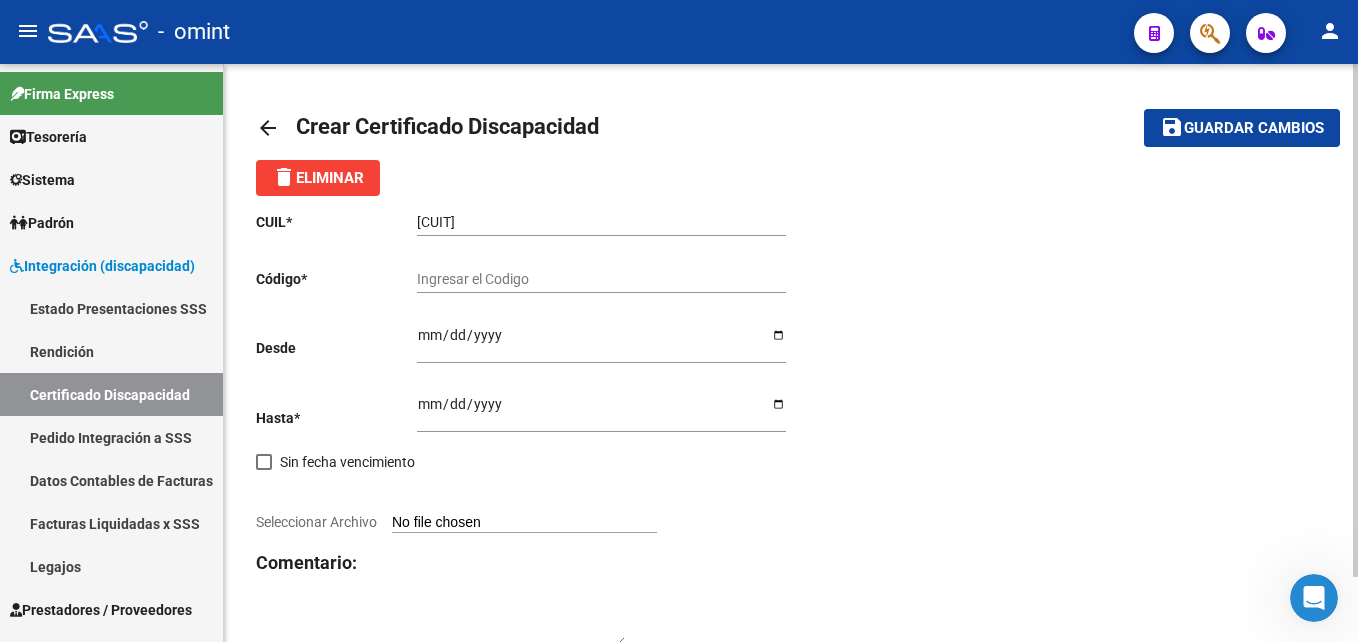 click on "CUIL  *   [CUIT] Ingresar el CUIL  Código  *   Ingresar el Codigo  Desde    Ingresar fec. Desde  Hasta  *   Ingresar fec. Hasta     Sin fecha vencimiento        Seleccionar Archivo Comentario:" 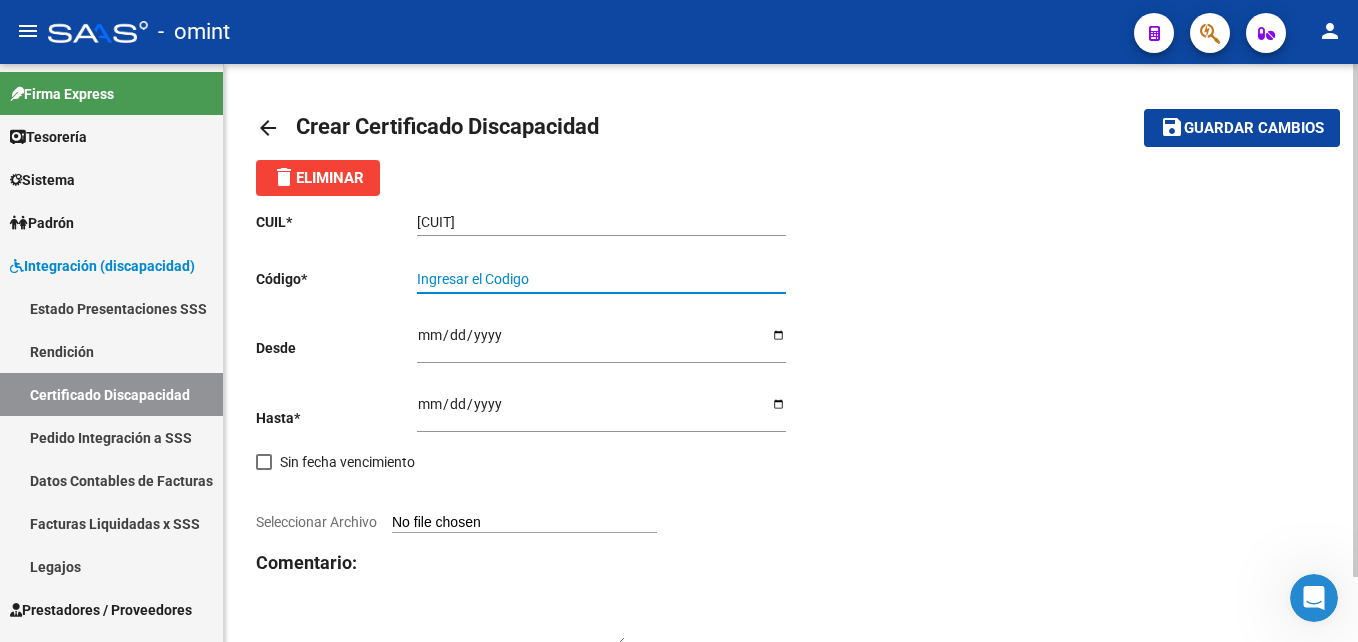 click on "Ingresar el Codigo" at bounding box center [601, 279] 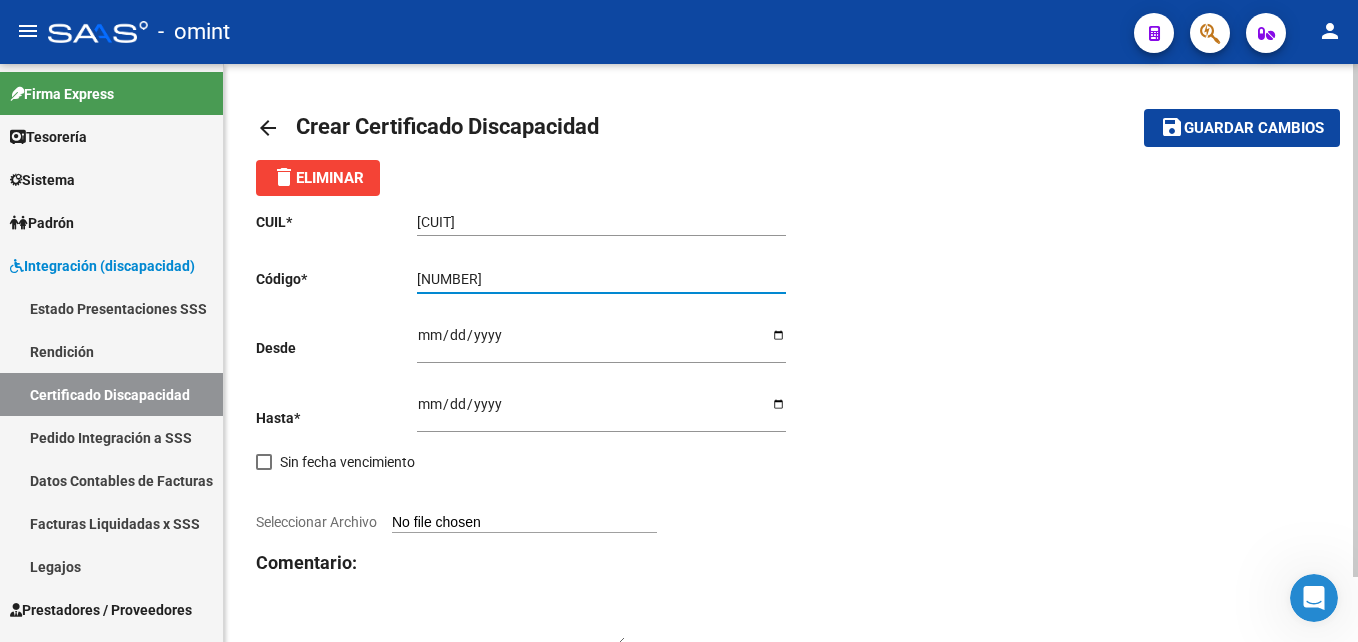 type on "[NUMBER]" 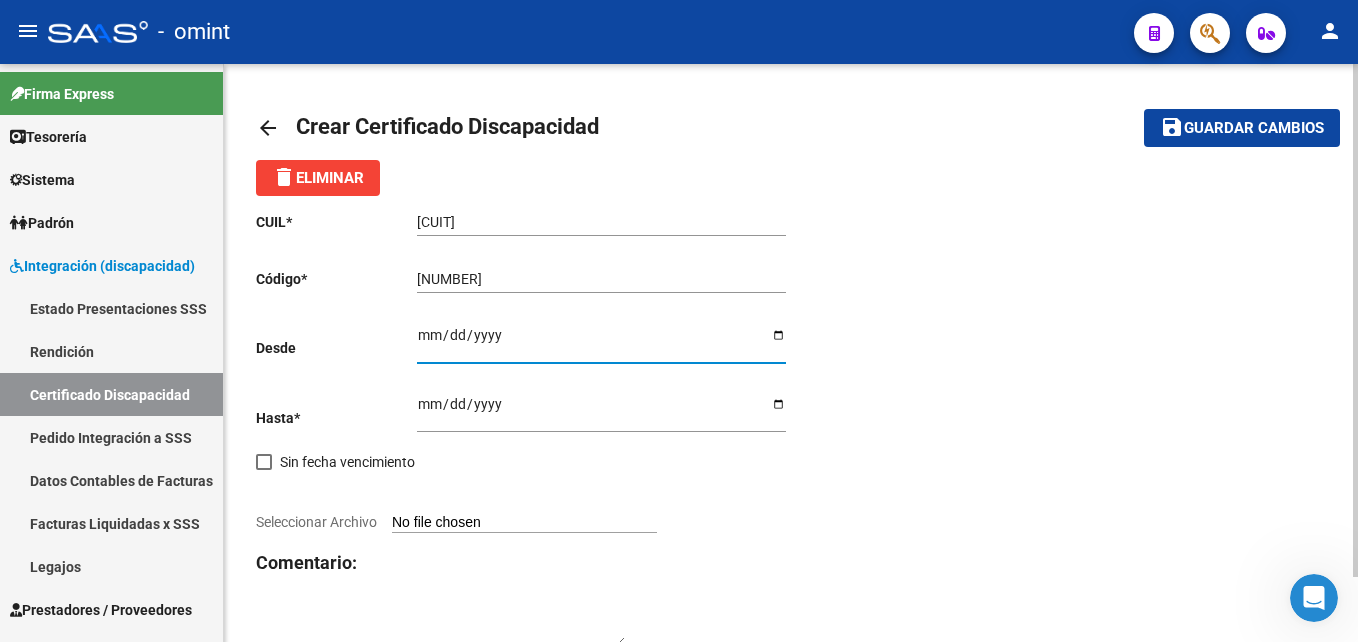 click on "Ingresar fec. Desde" at bounding box center (601, 342) 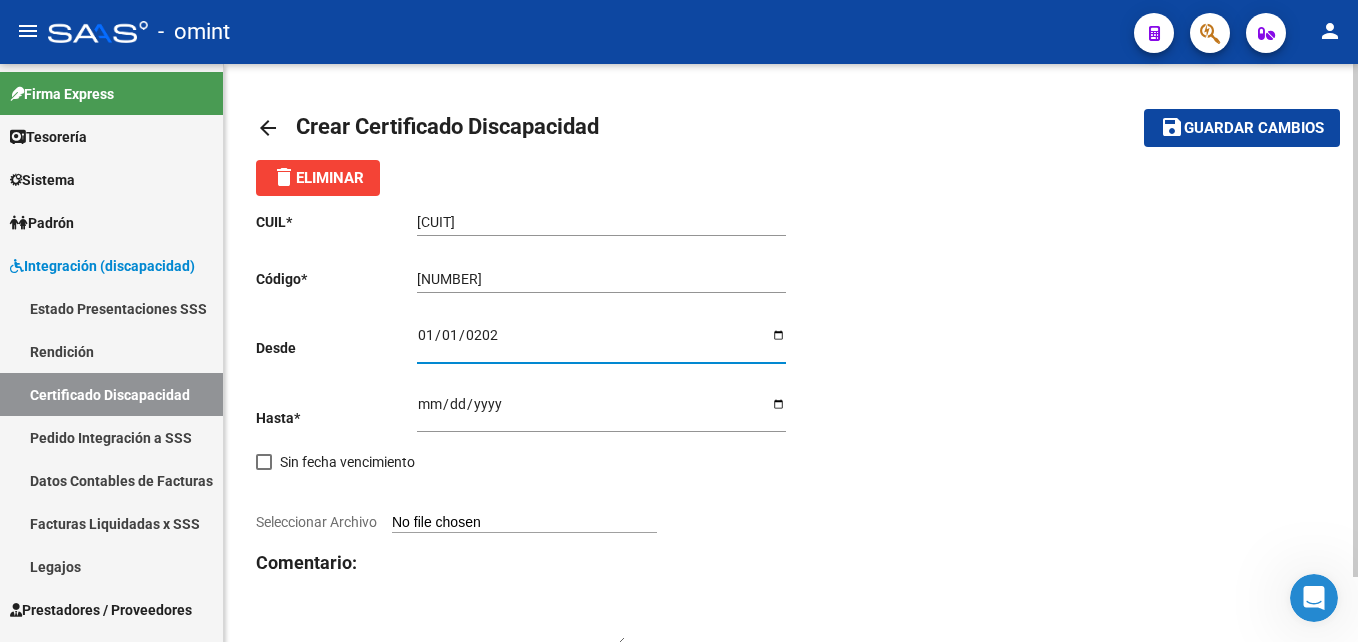 type on "2025-01-01" 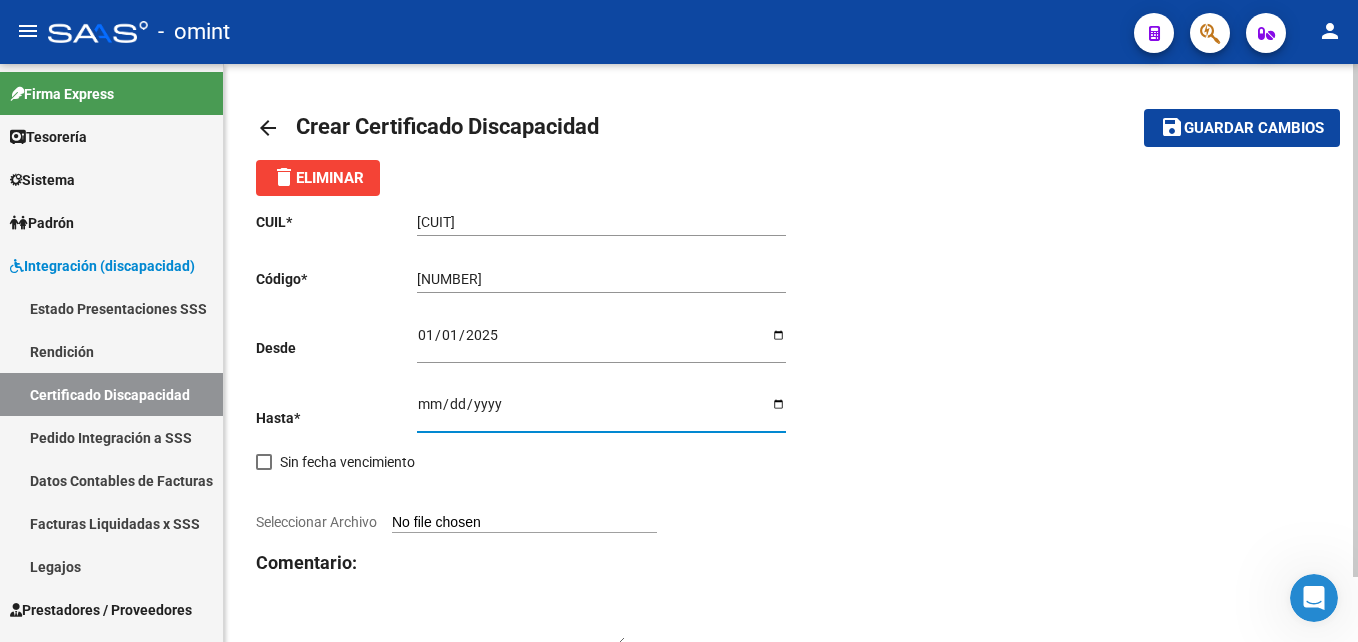click on "Ingresar fec. Hasta" at bounding box center (601, 411) 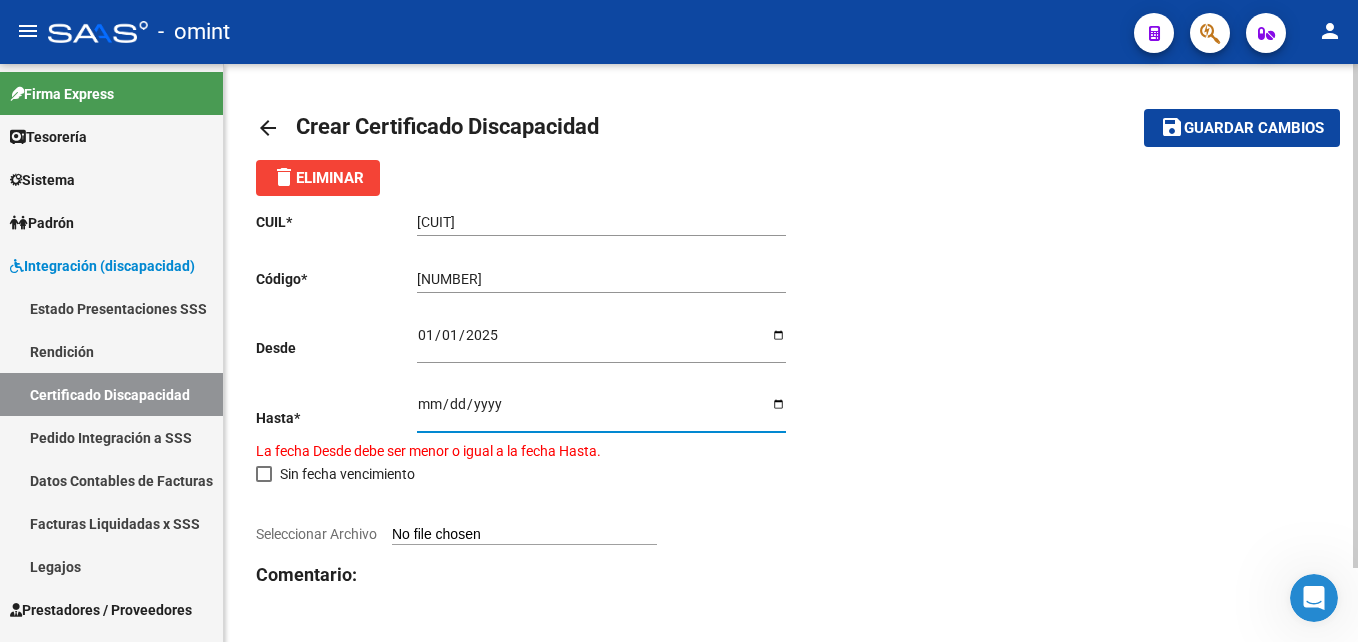 type on "[NUMBER]" 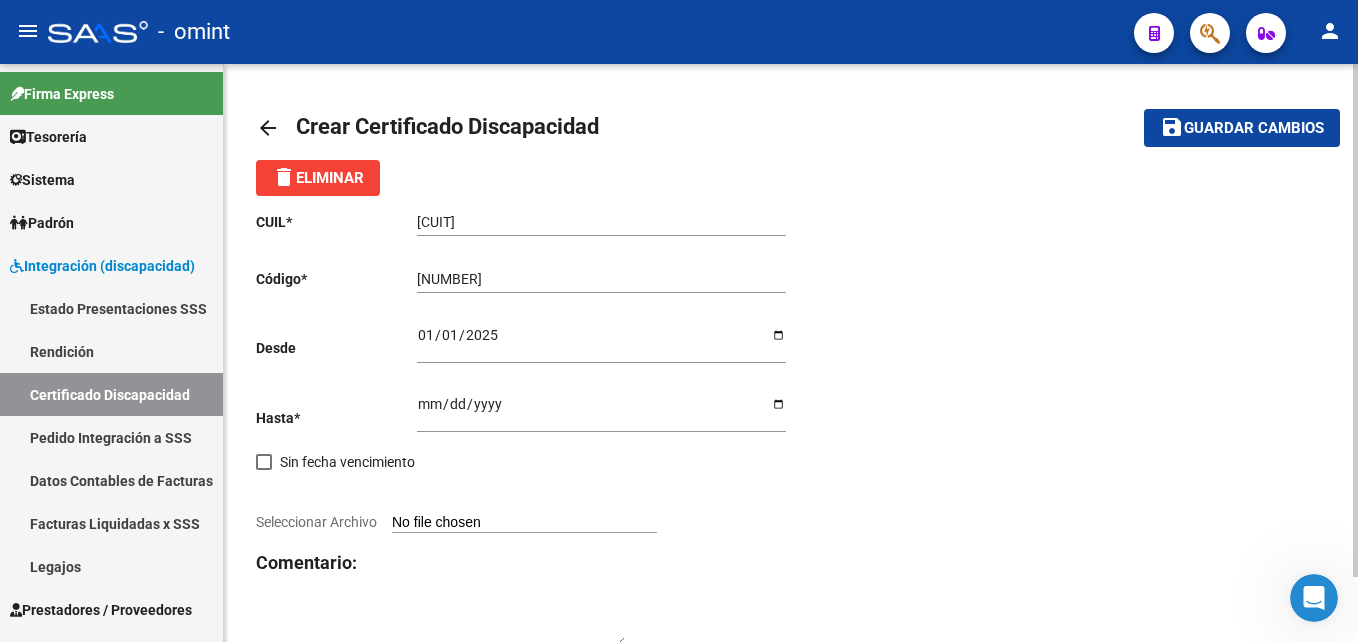 click on "Seleccionar Archivo" at bounding box center [524, 523] 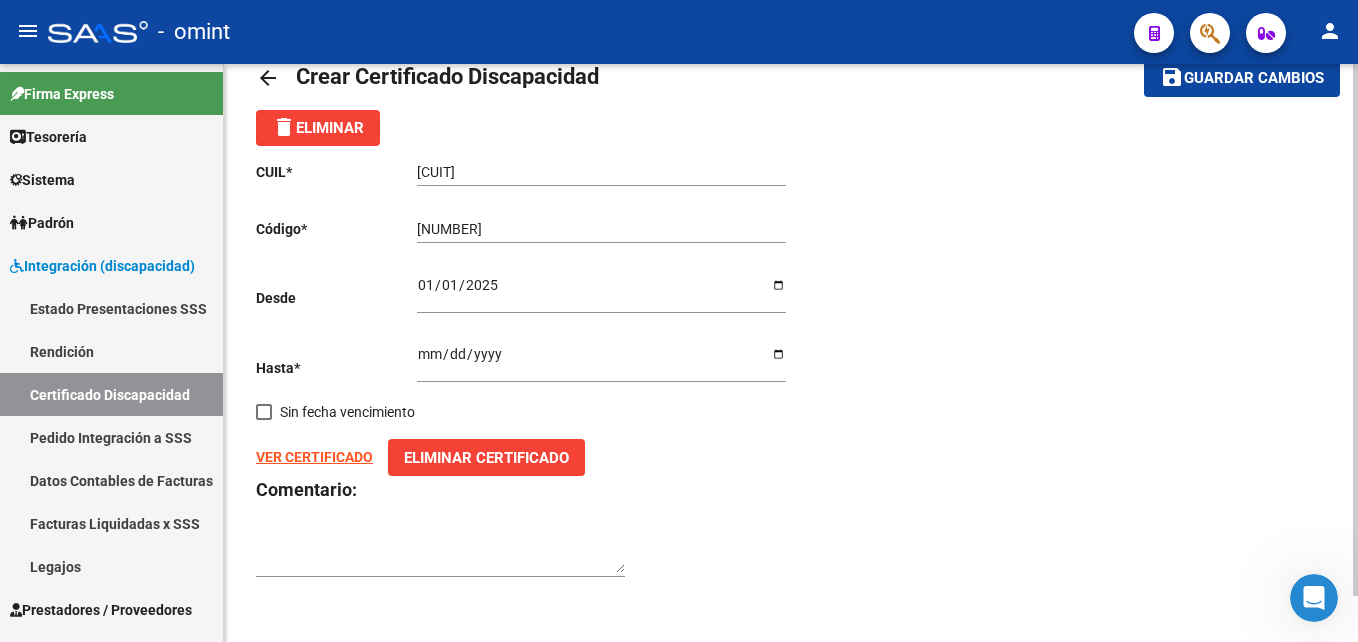 scroll, scrollTop: 0, scrollLeft: 0, axis: both 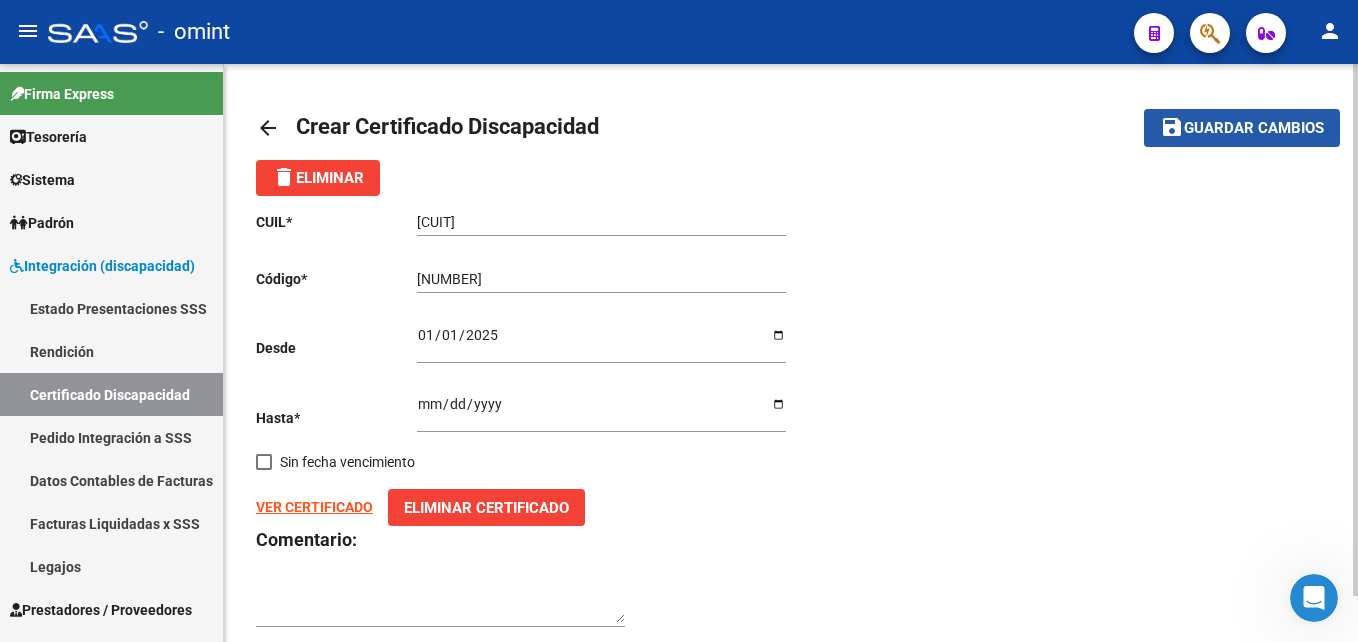 click on "Guardar cambios" 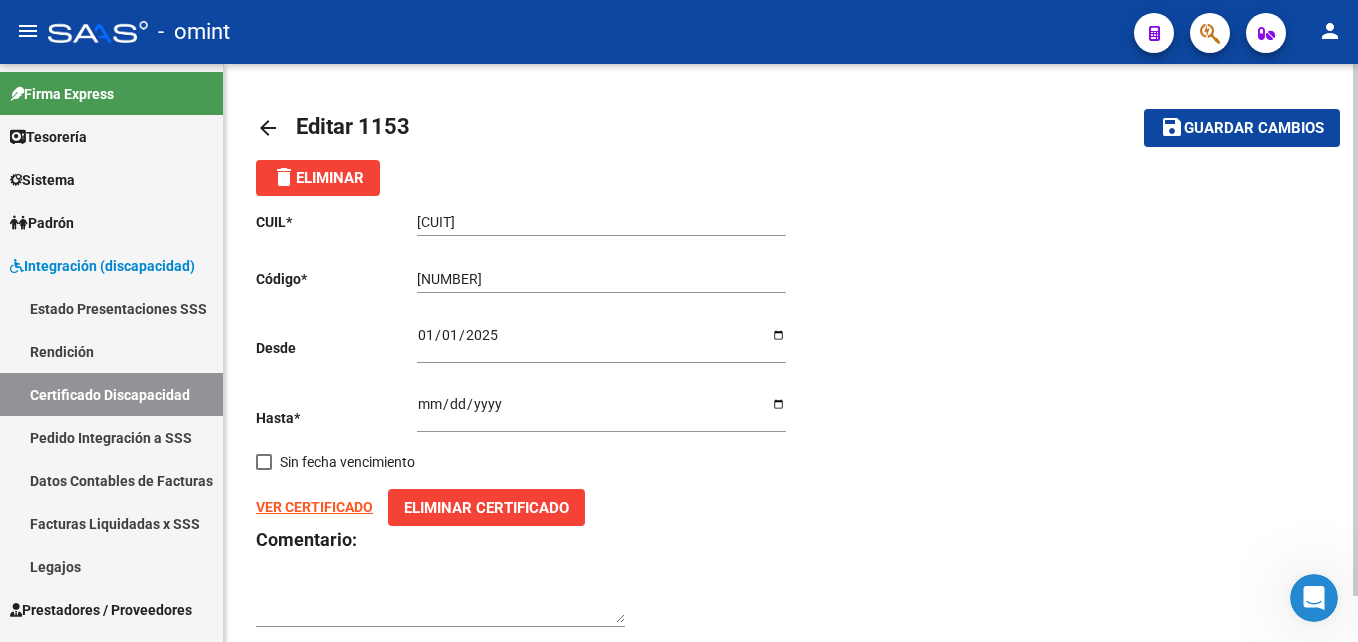 drag, startPoint x: 510, startPoint y: 224, endPoint x: 550, endPoint y: 222, distance: 40.04997 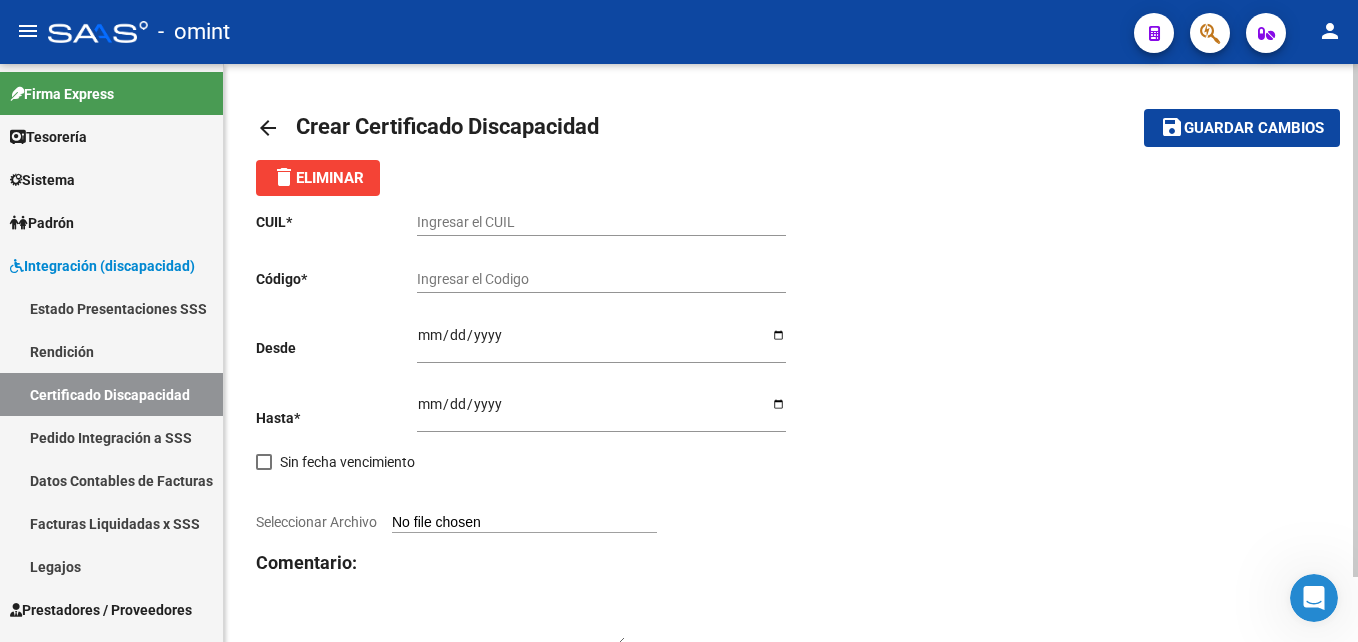 click on "arrow_back" 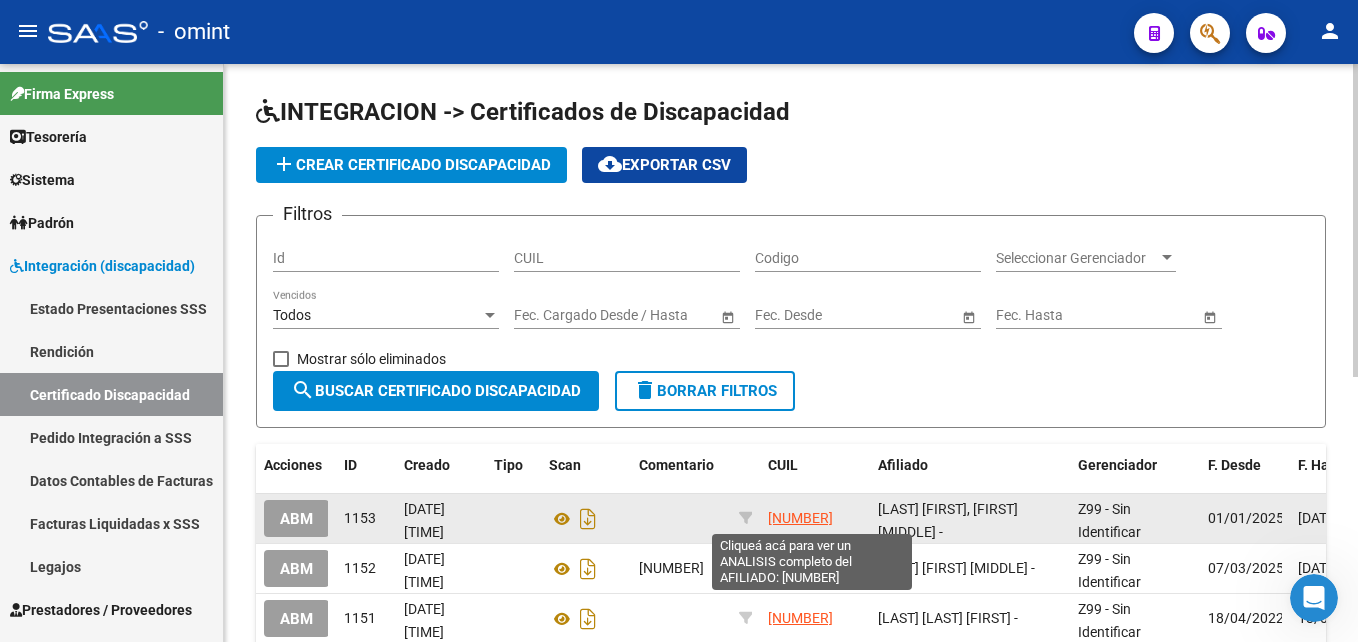 drag, startPoint x: 863, startPoint y: 518, endPoint x: 764, endPoint y: 519, distance: 99.00505 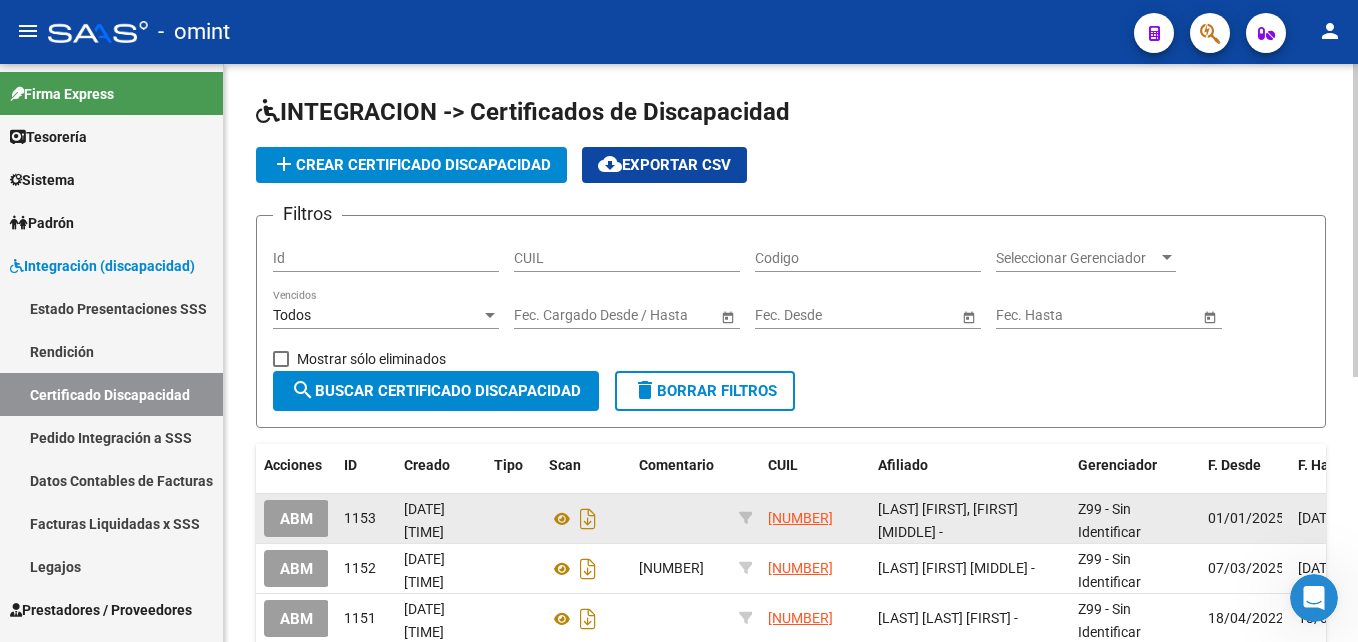 drag, startPoint x: 764, startPoint y: 519, endPoint x: 763, endPoint y: 543, distance: 24.020824 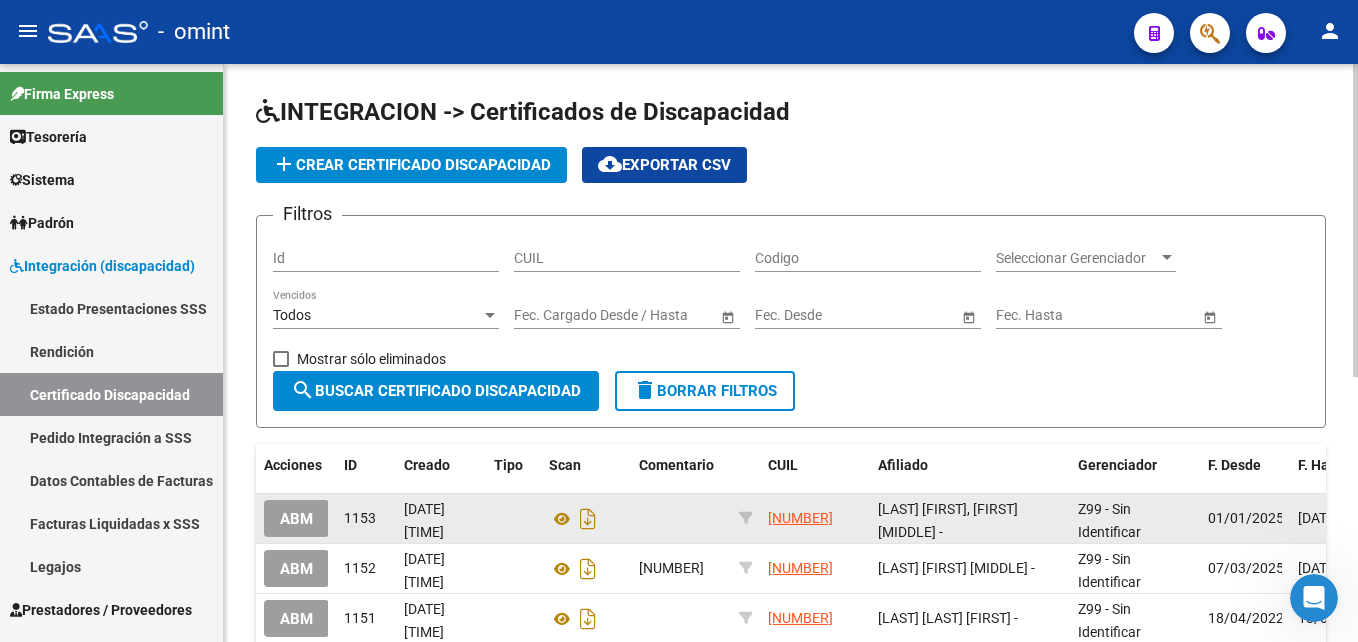 drag, startPoint x: 854, startPoint y: 521, endPoint x: 762, endPoint y: 524, distance: 92.0489 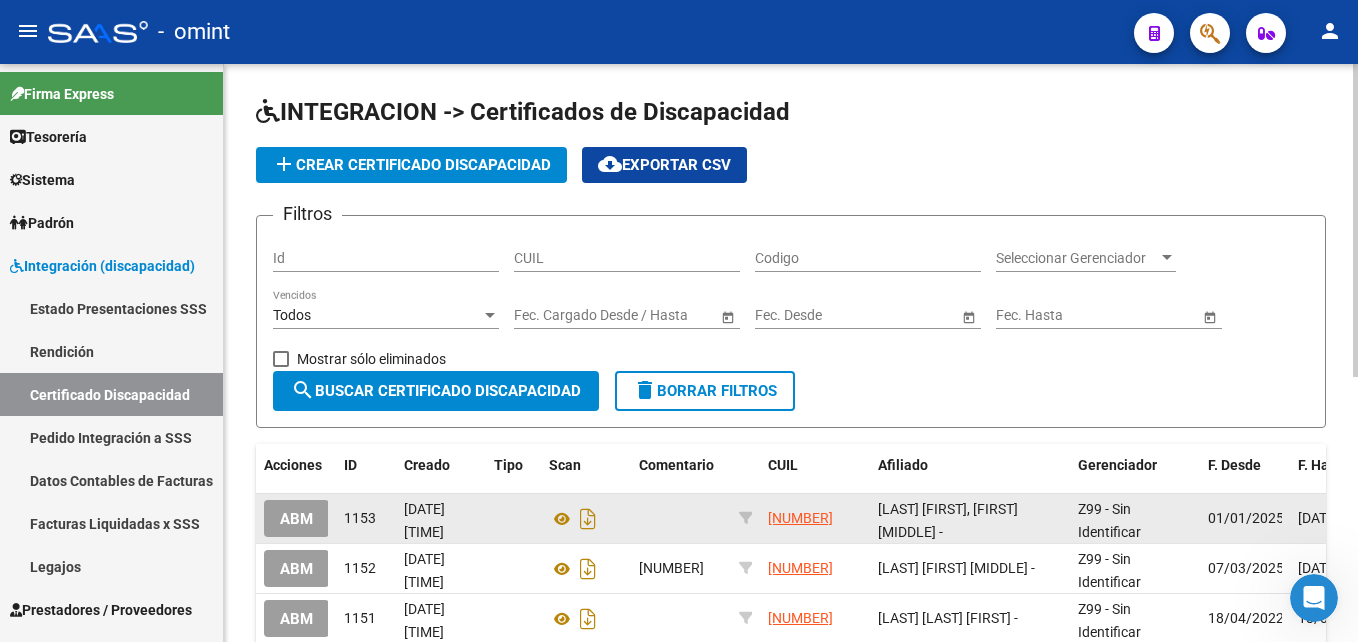 drag, startPoint x: 762, startPoint y: 524, endPoint x: 751, endPoint y: 531, distance: 13.038404 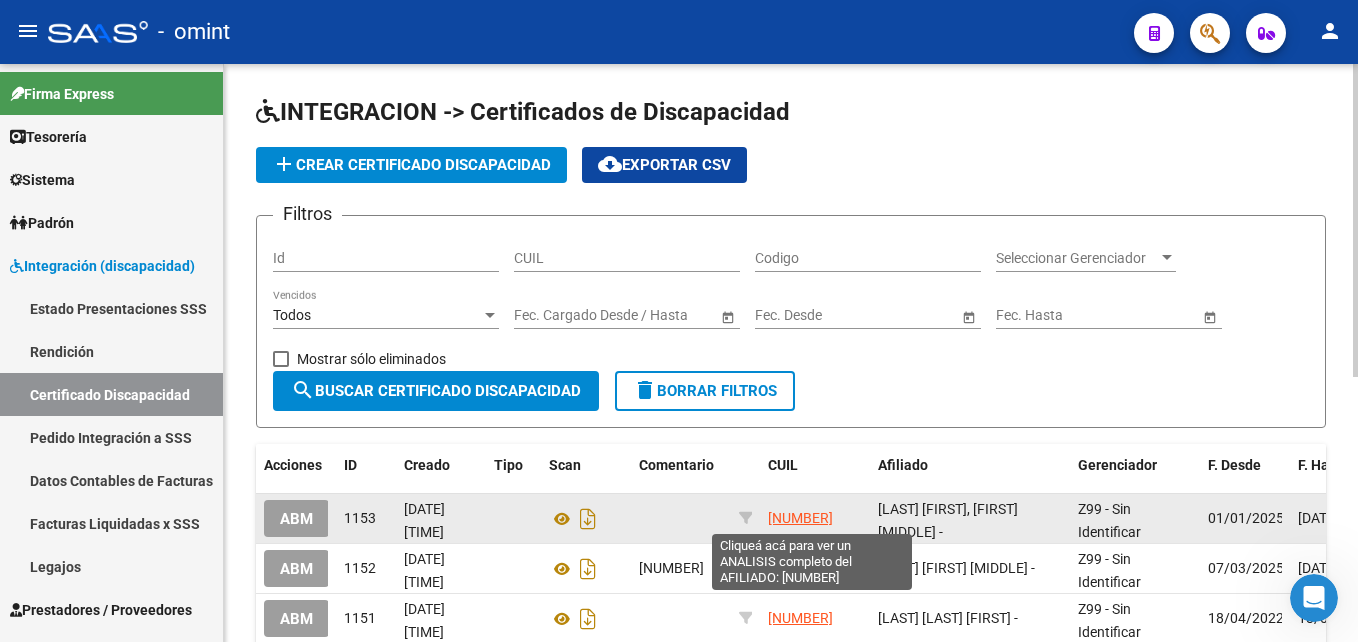 click on "[NUMBER]" 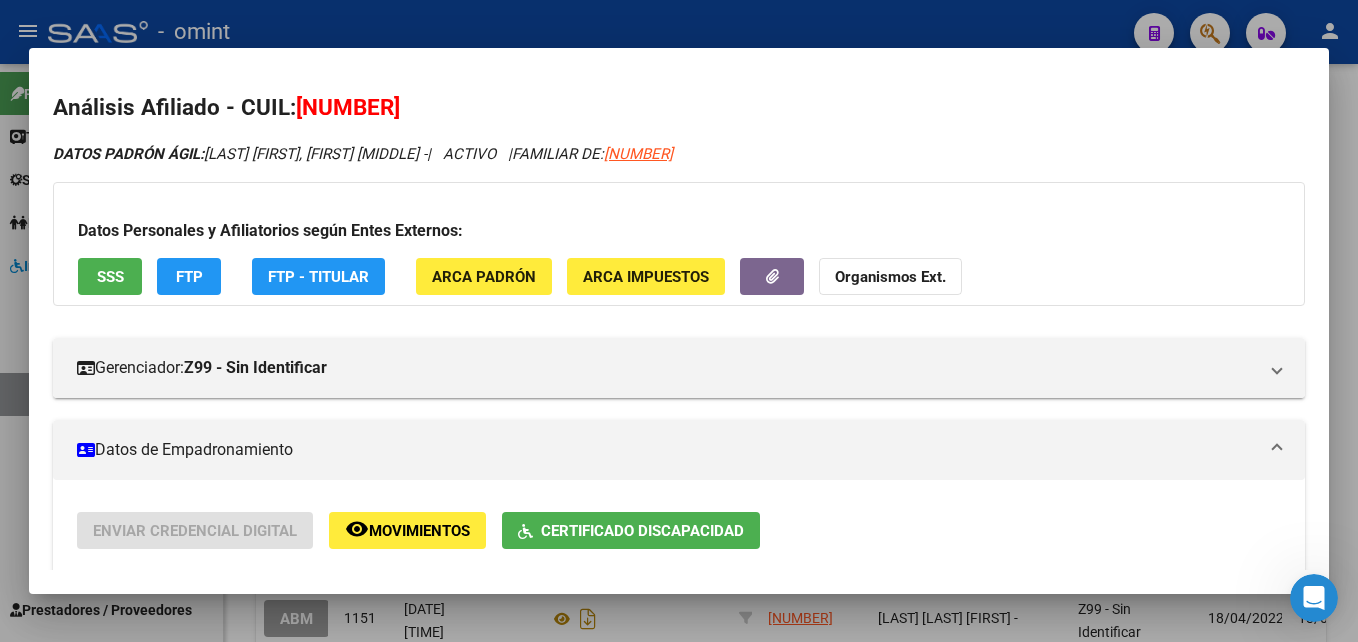 click on "[NUMBER]" at bounding box center (348, 107) 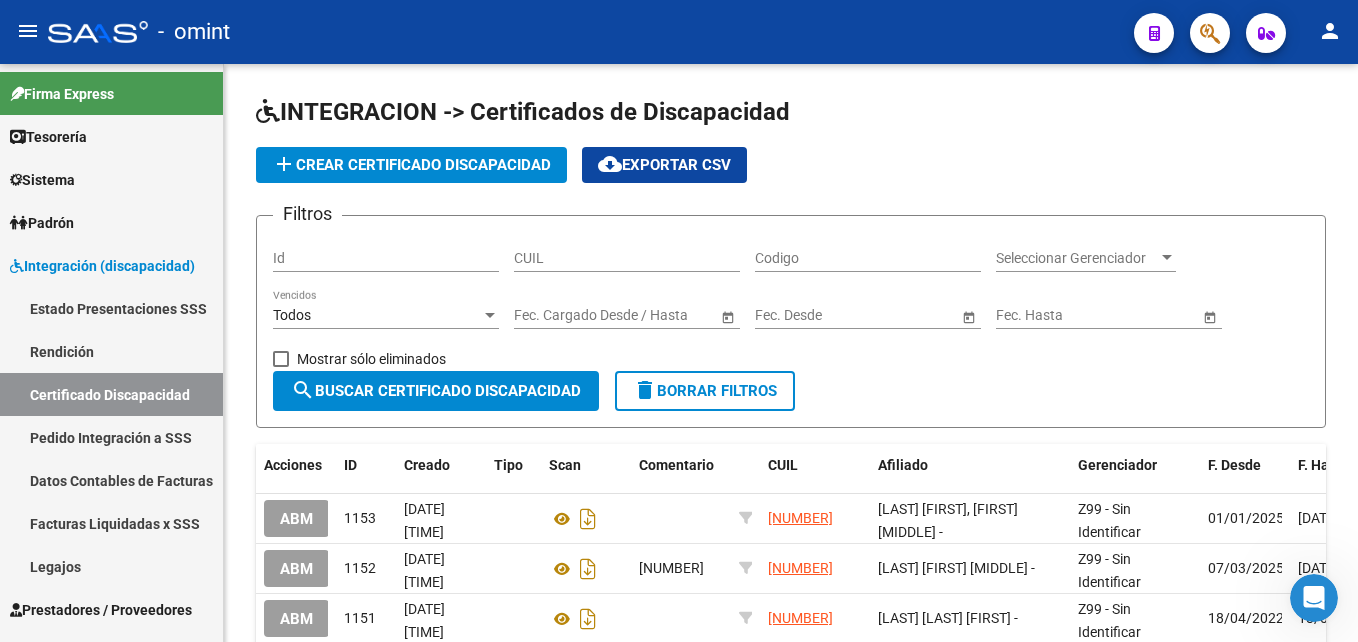 click on "-   omint" 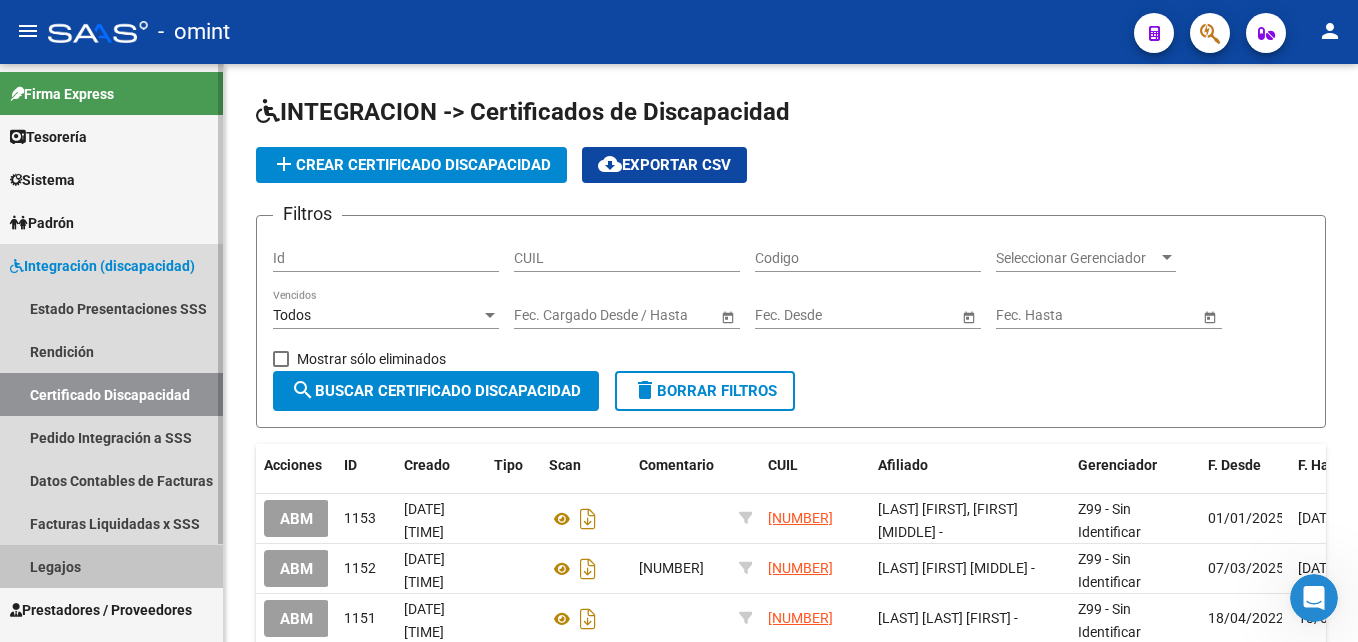 click on "Legajos" at bounding box center [111, 566] 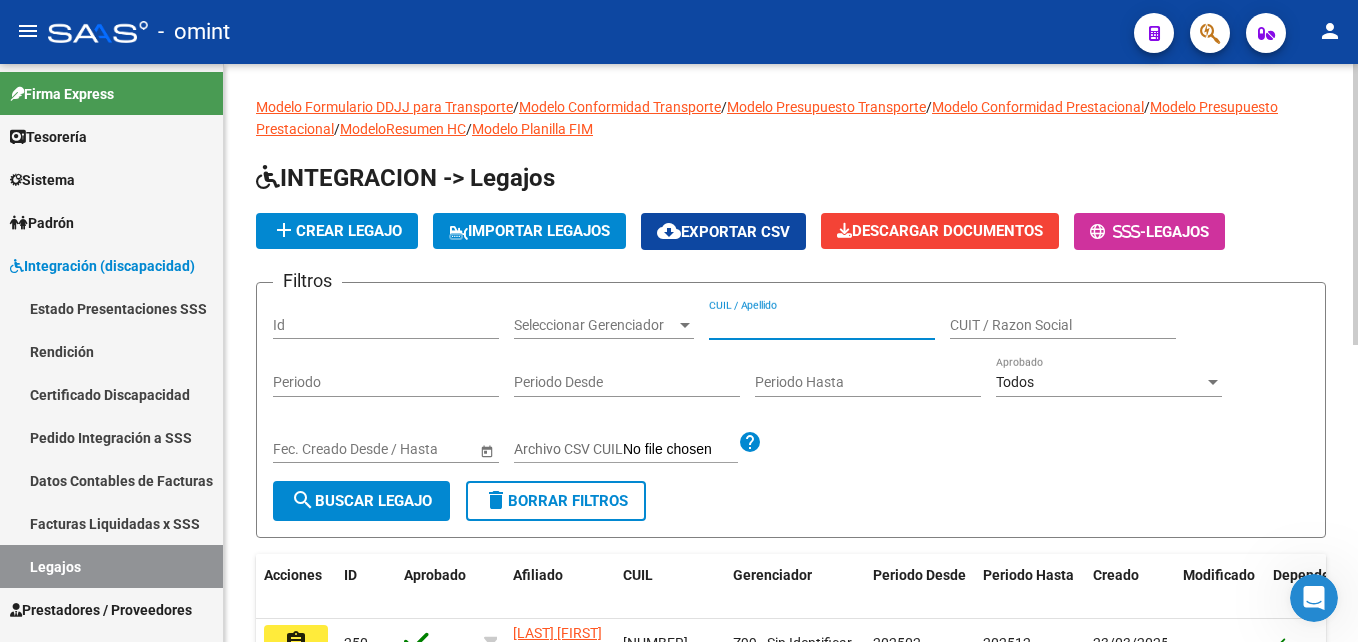 click on "CUIL / Apellido" at bounding box center [822, 325] 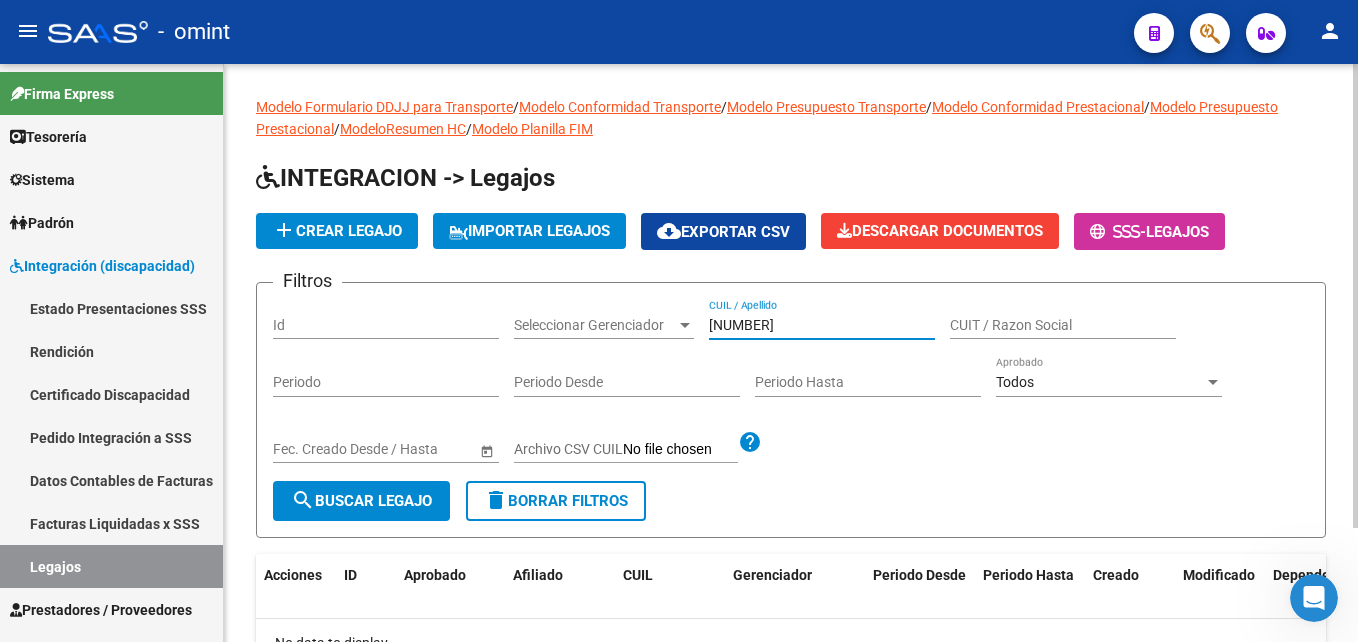 type on "[NUMBER]" 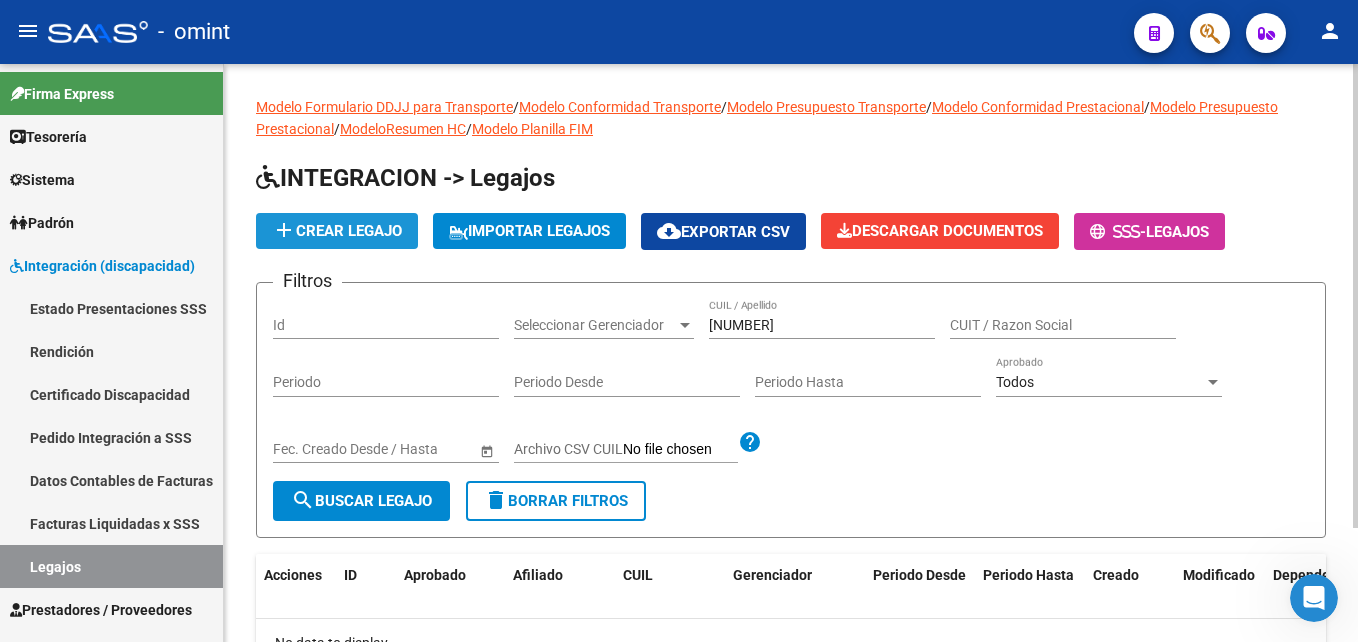 click on "add  Crear Legajo" 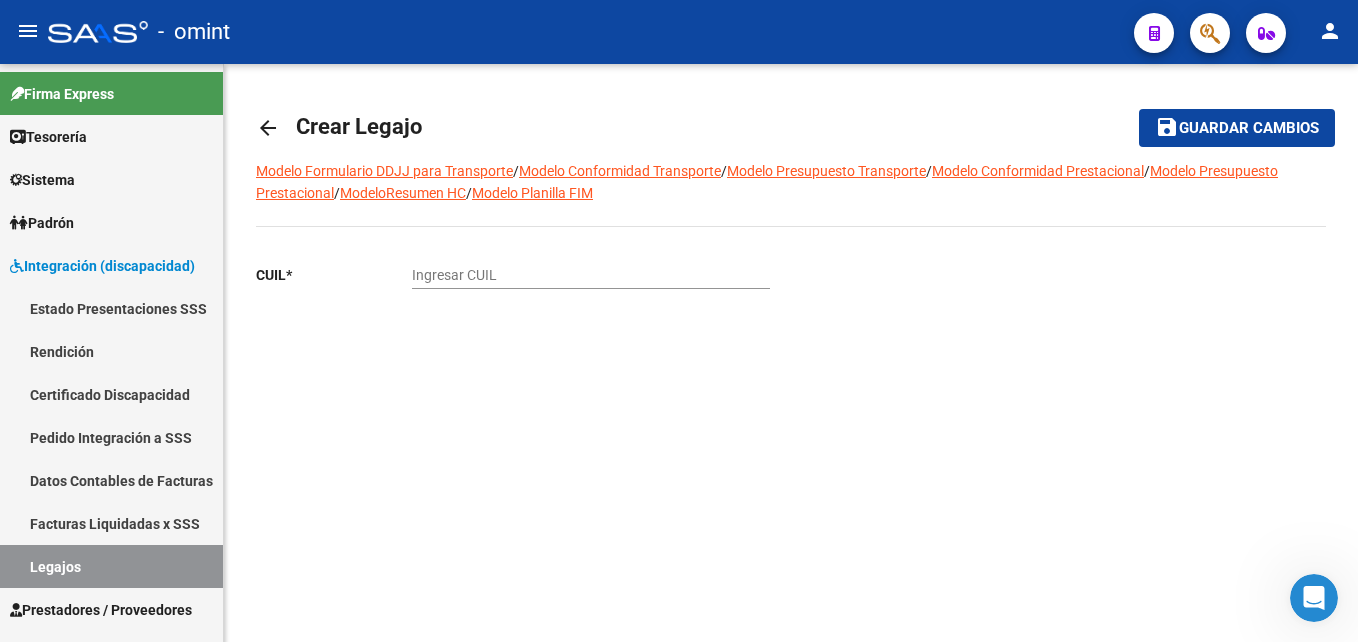 click on "Ingresar CUIL" at bounding box center (591, 275) 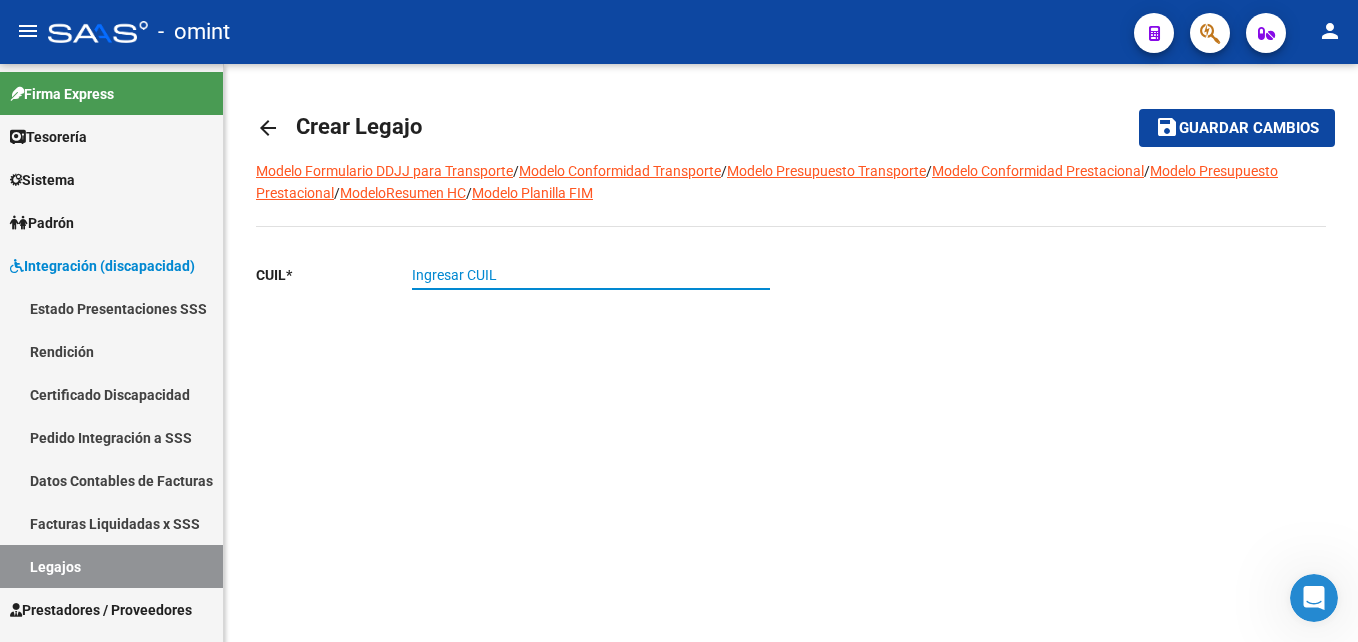 paste on "[CUIT]" 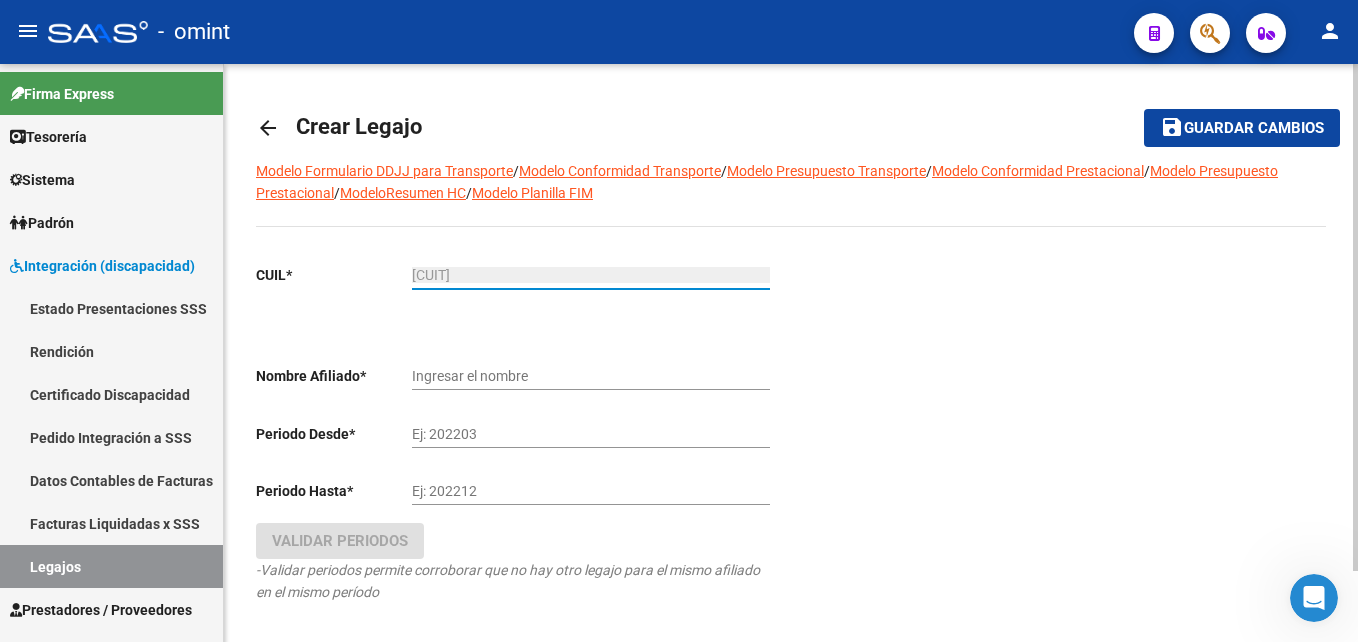 type on "[LAST] [FIRST] [MIDDLE]" 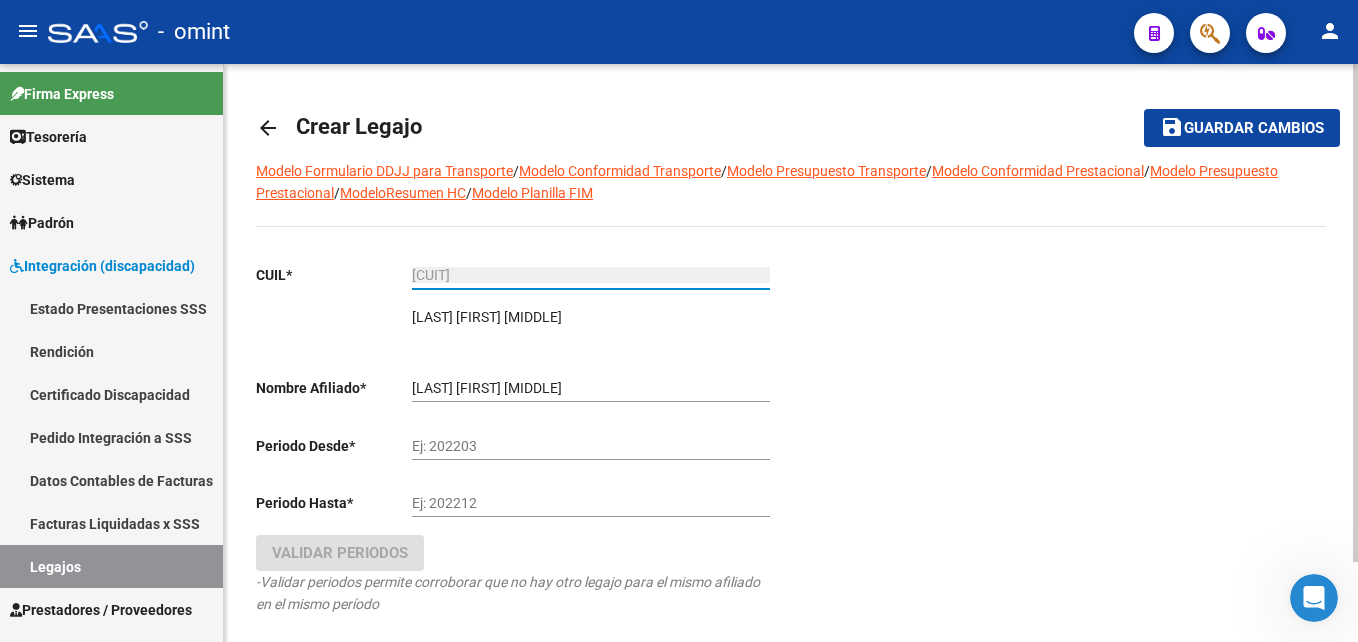 type on "[CUIT]" 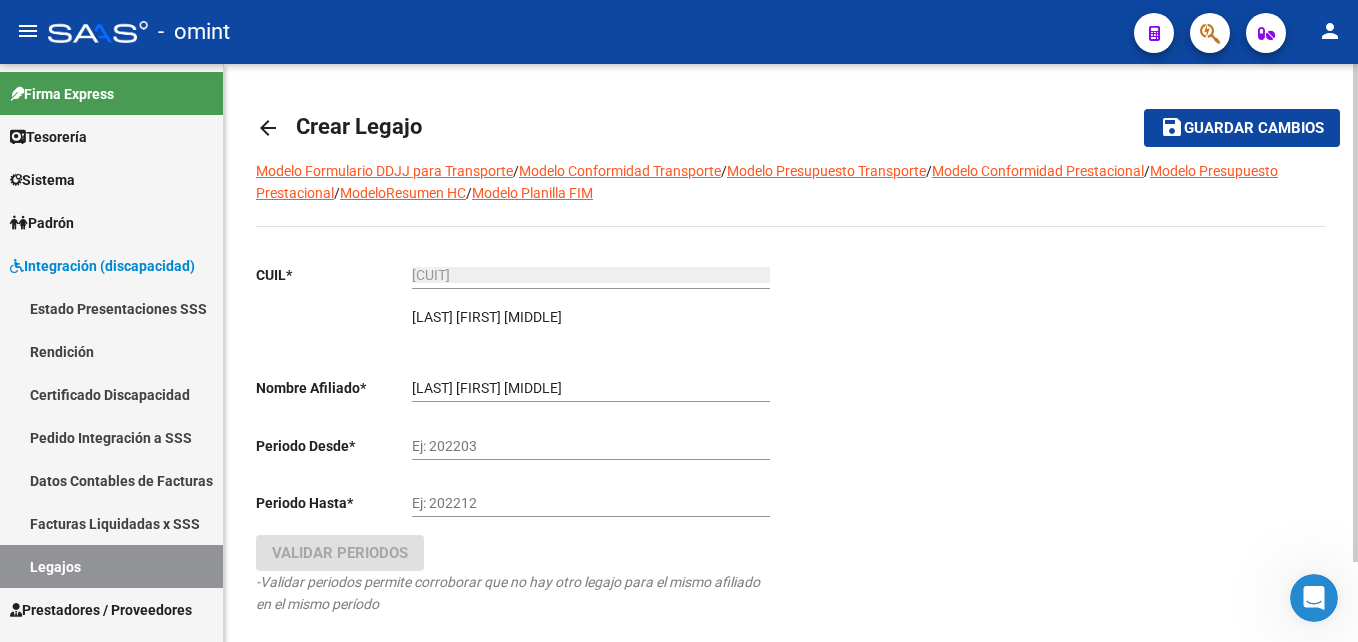 click on "Ej: 202203" at bounding box center [591, 446] 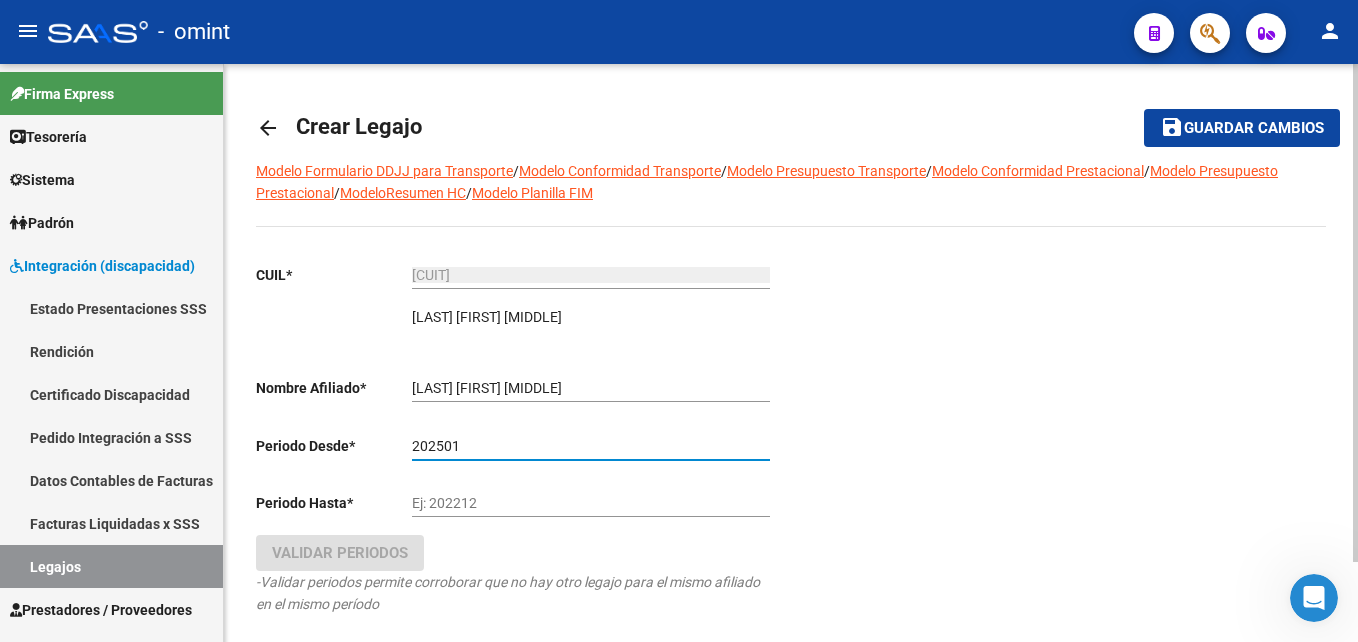 type on "202501" 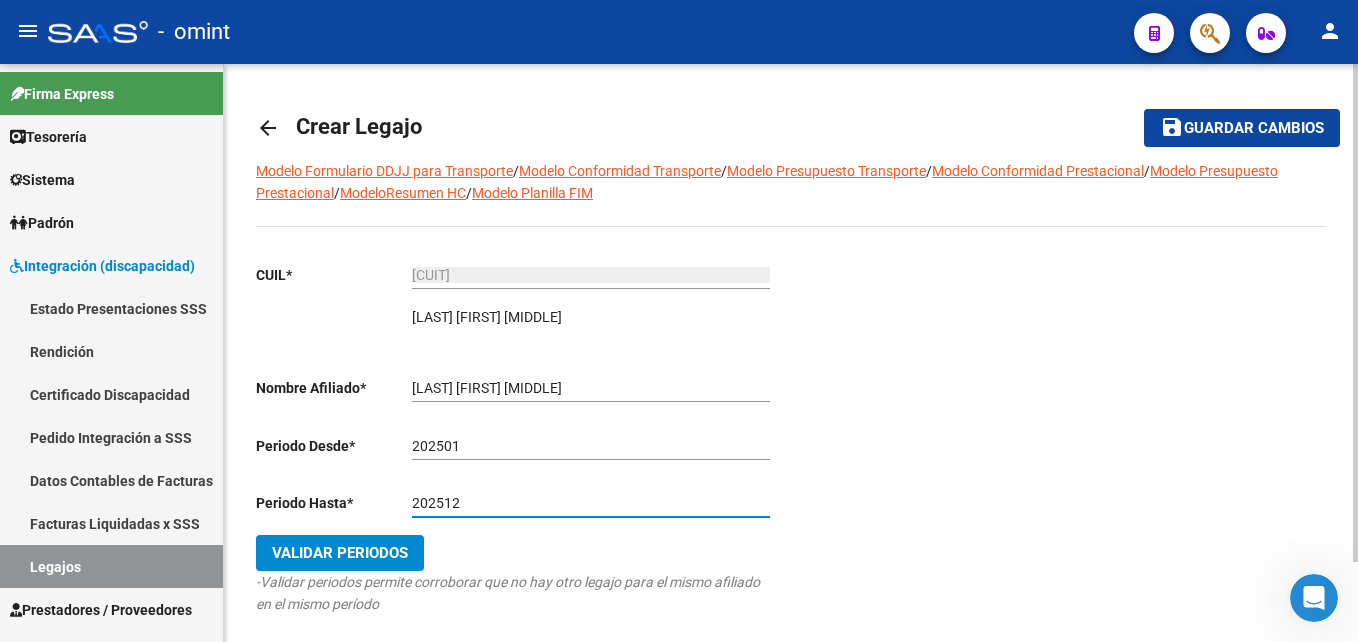 type on "202512" 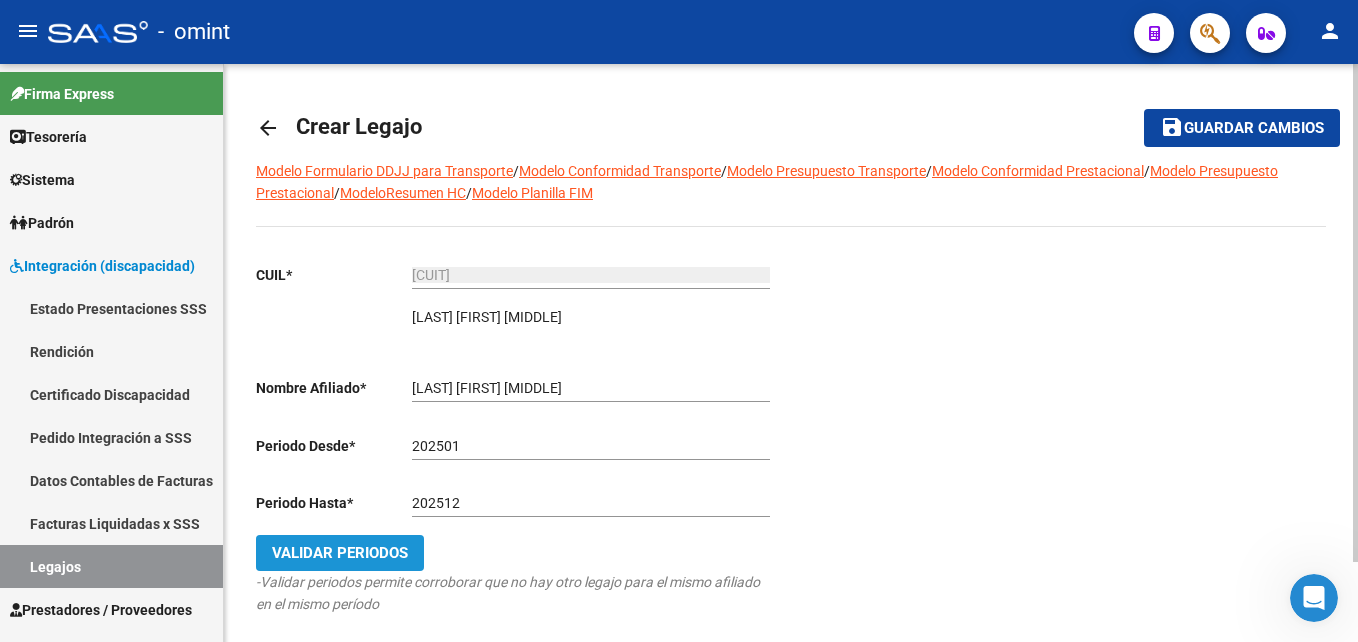 click on "Validar Periodos" 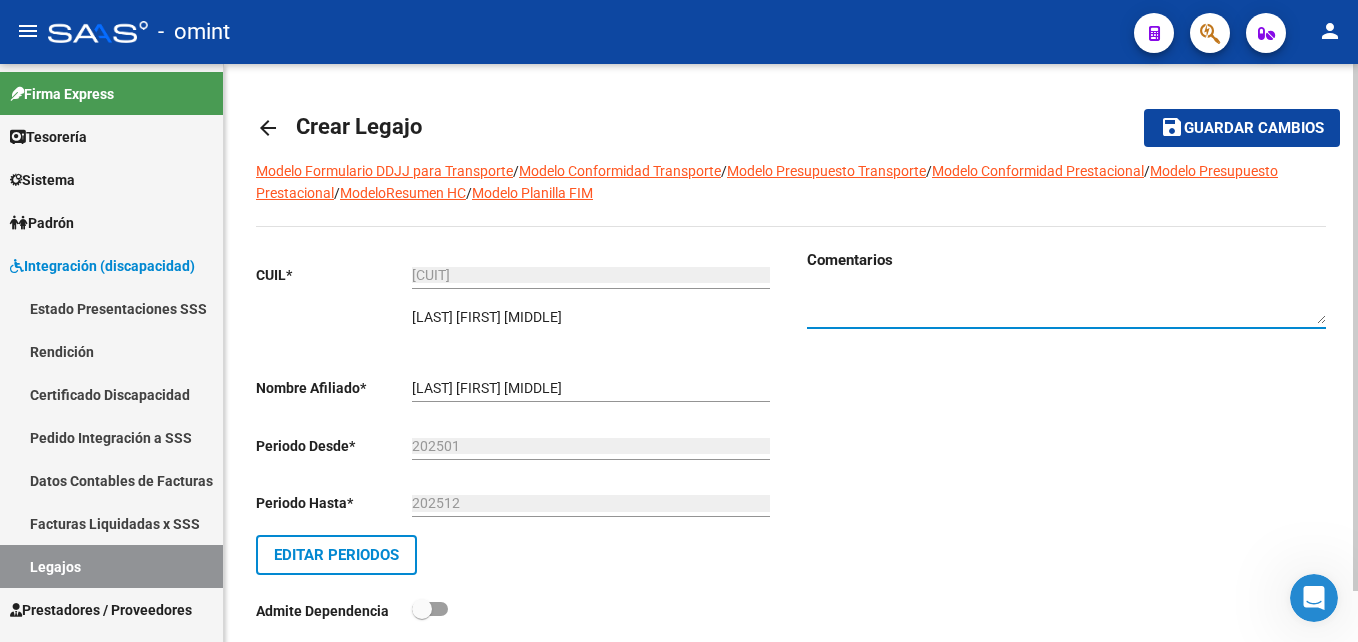 click at bounding box center [1066, 306] 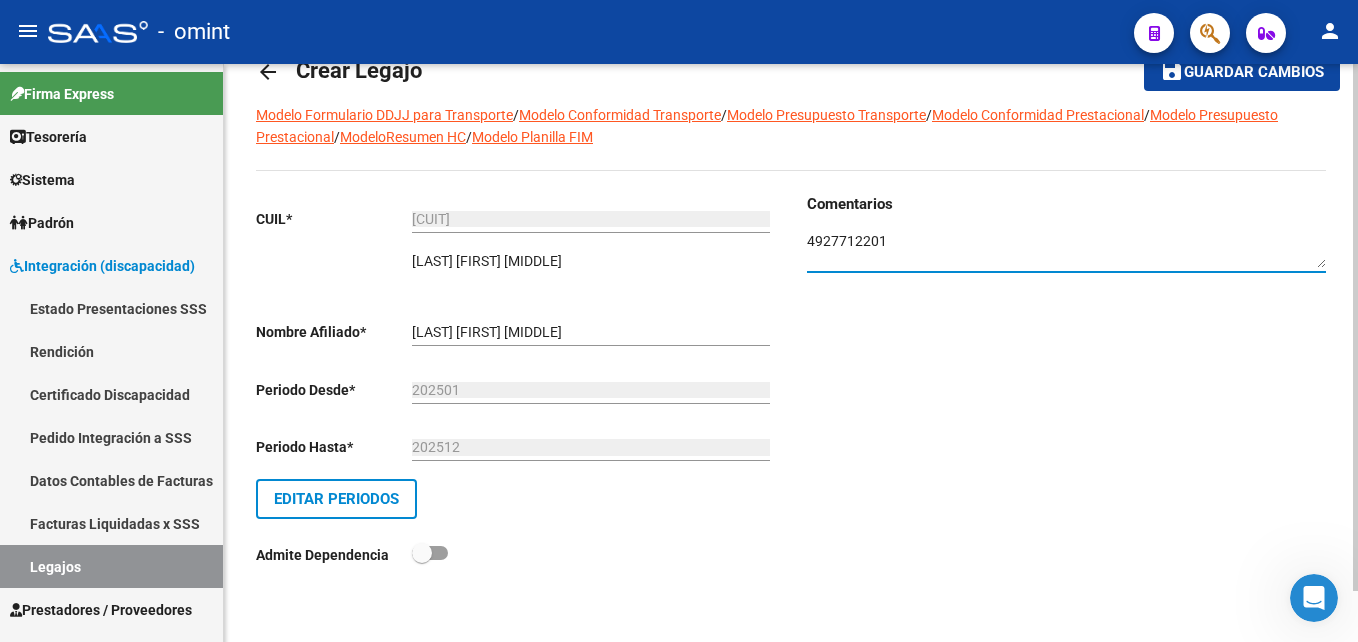 scroll, scrollTop: 0, scrollLeft: 0, axis: both 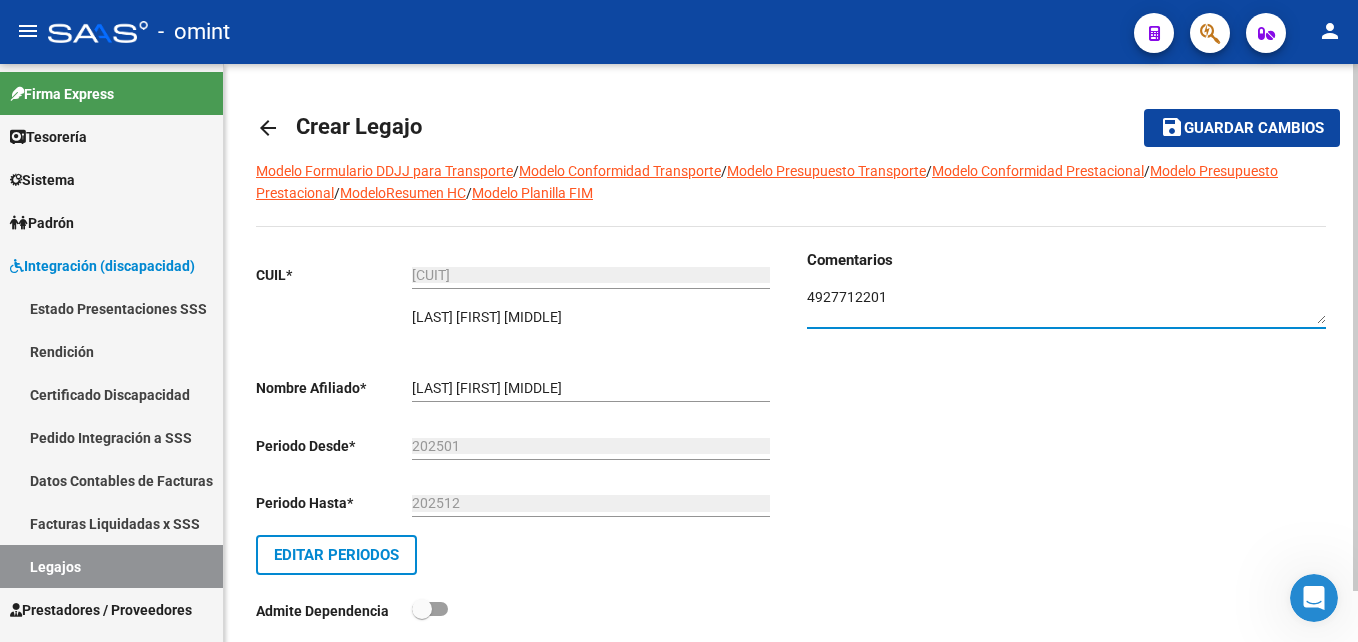 type on "4927712201" 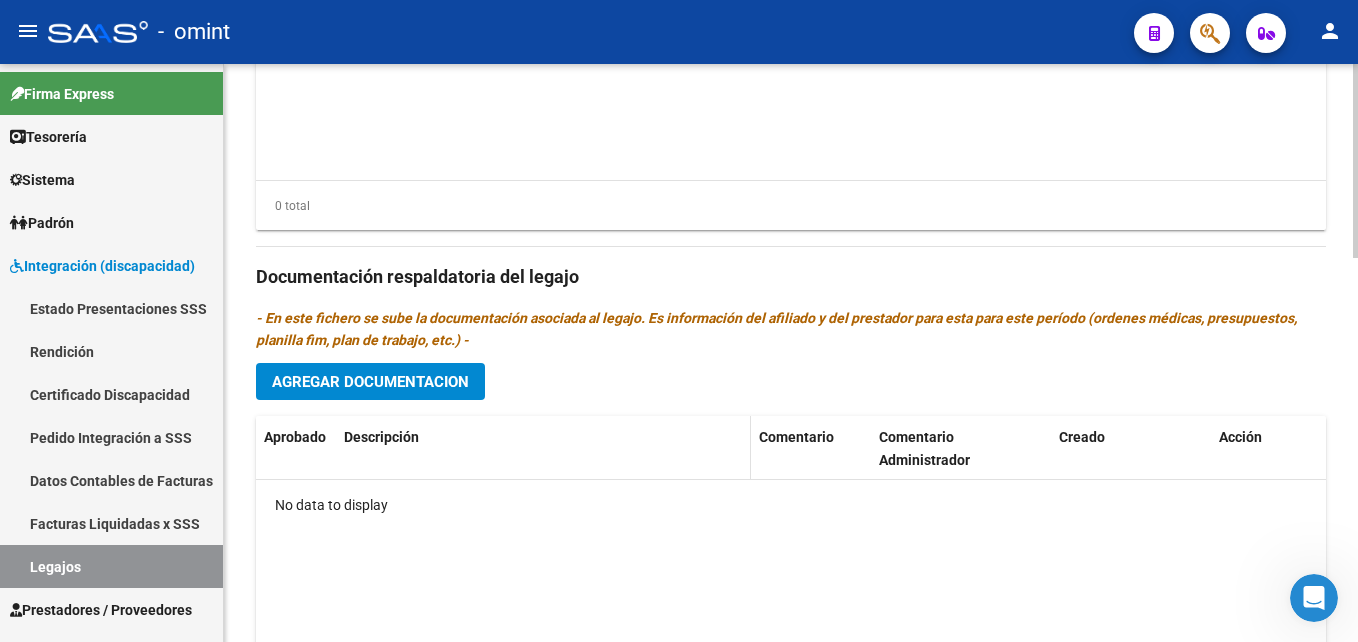 scroll, scrollTop: 1140, scrollLeft: 0, axis: vertical 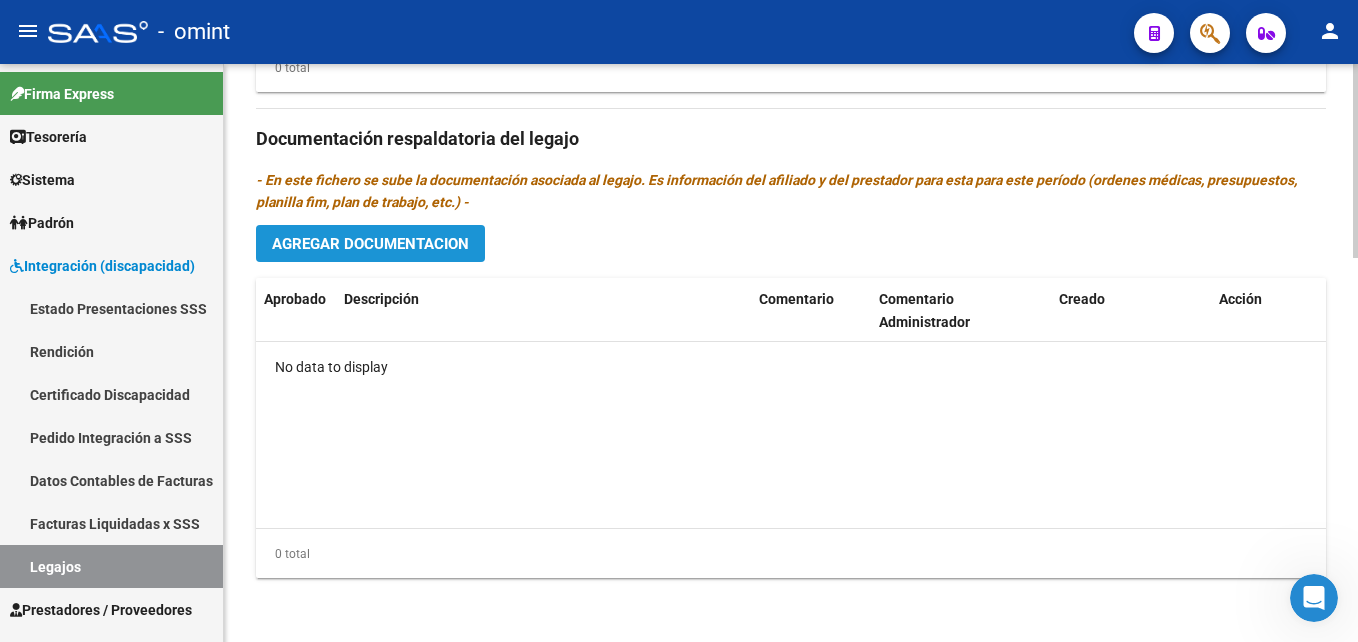 click on "Agregar Documentacion" 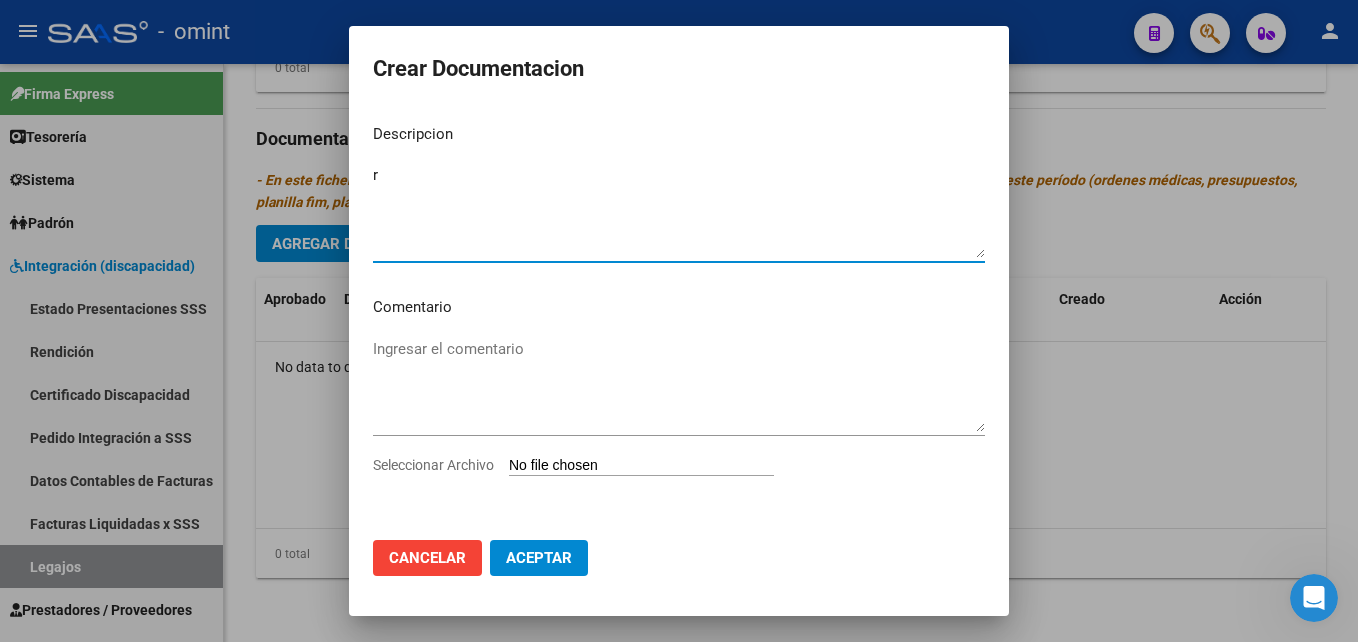 type on "r" 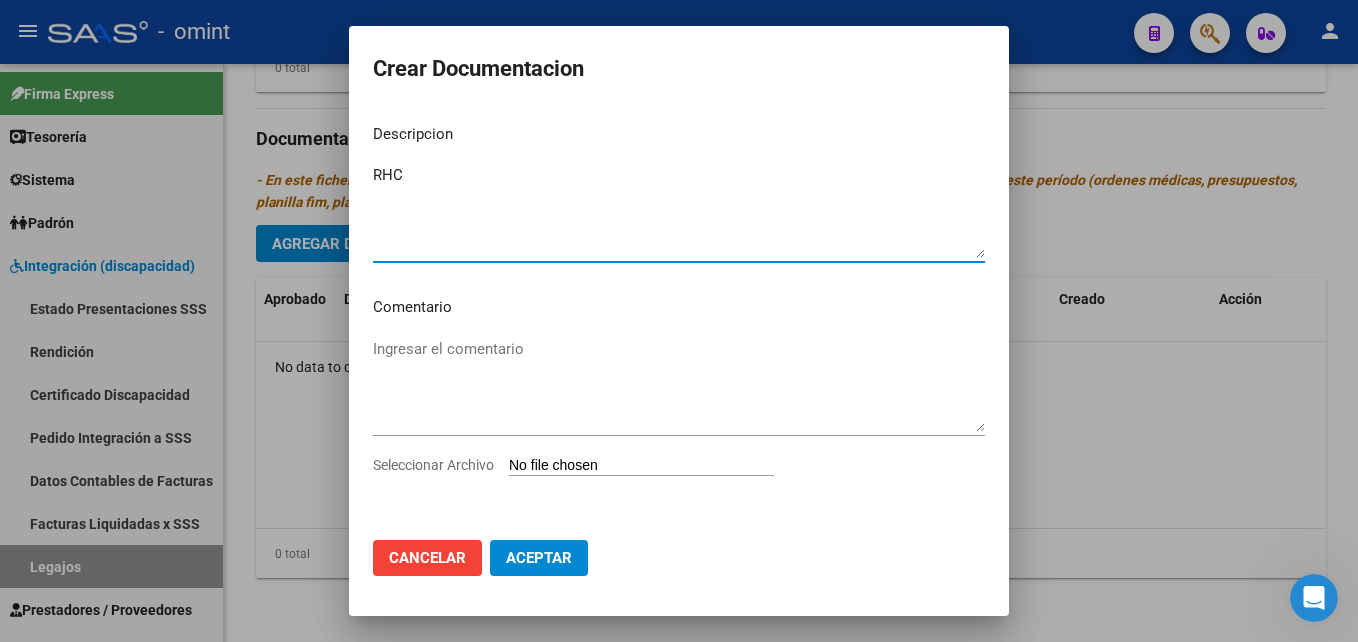 type on "RHC" 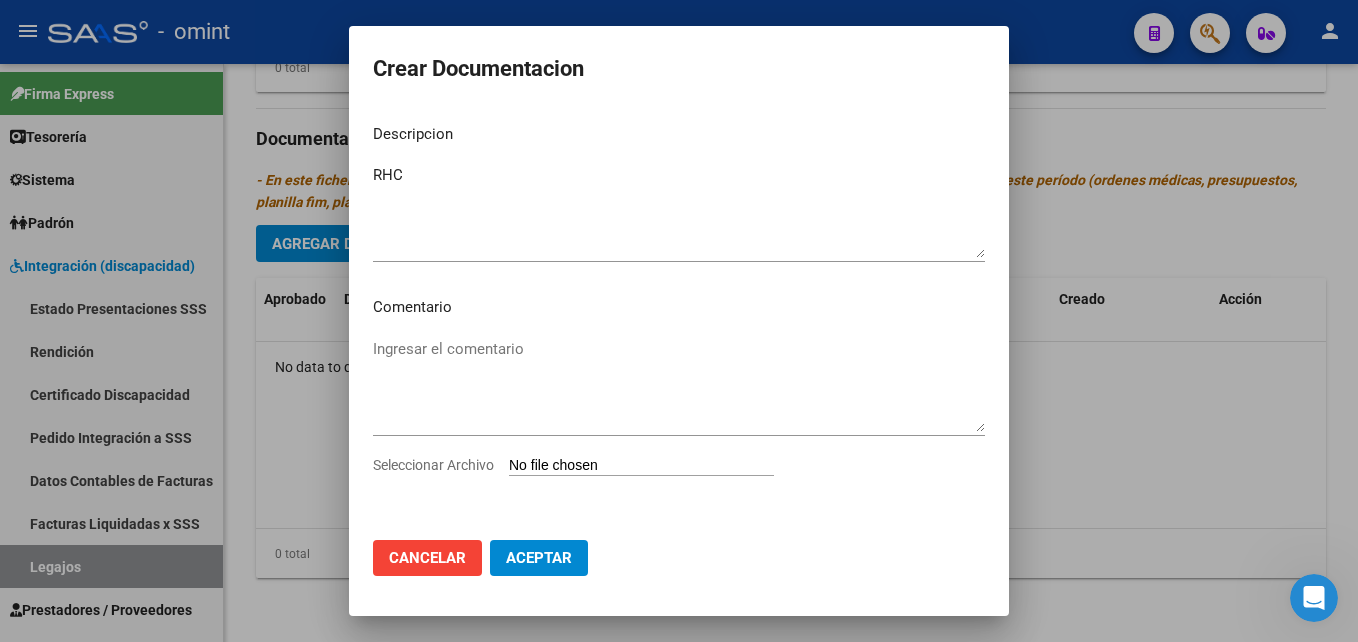 type on "C:\fakepath\RHC.pdf" 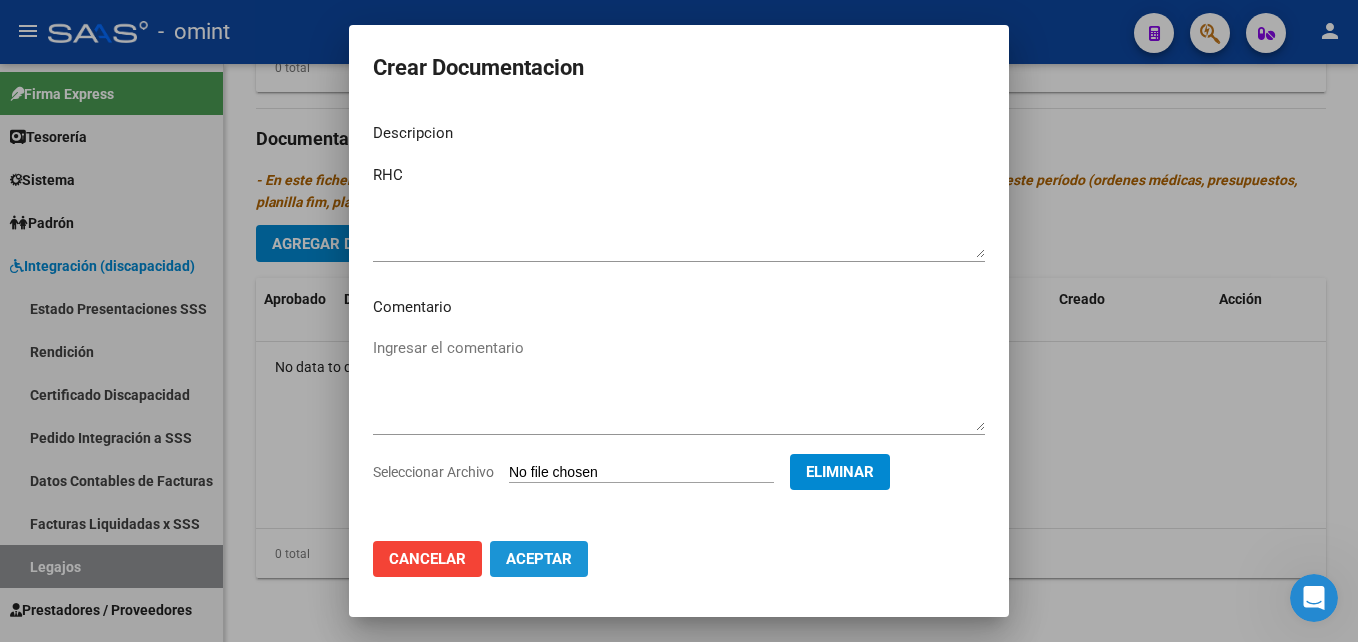 click on "Aceptar" 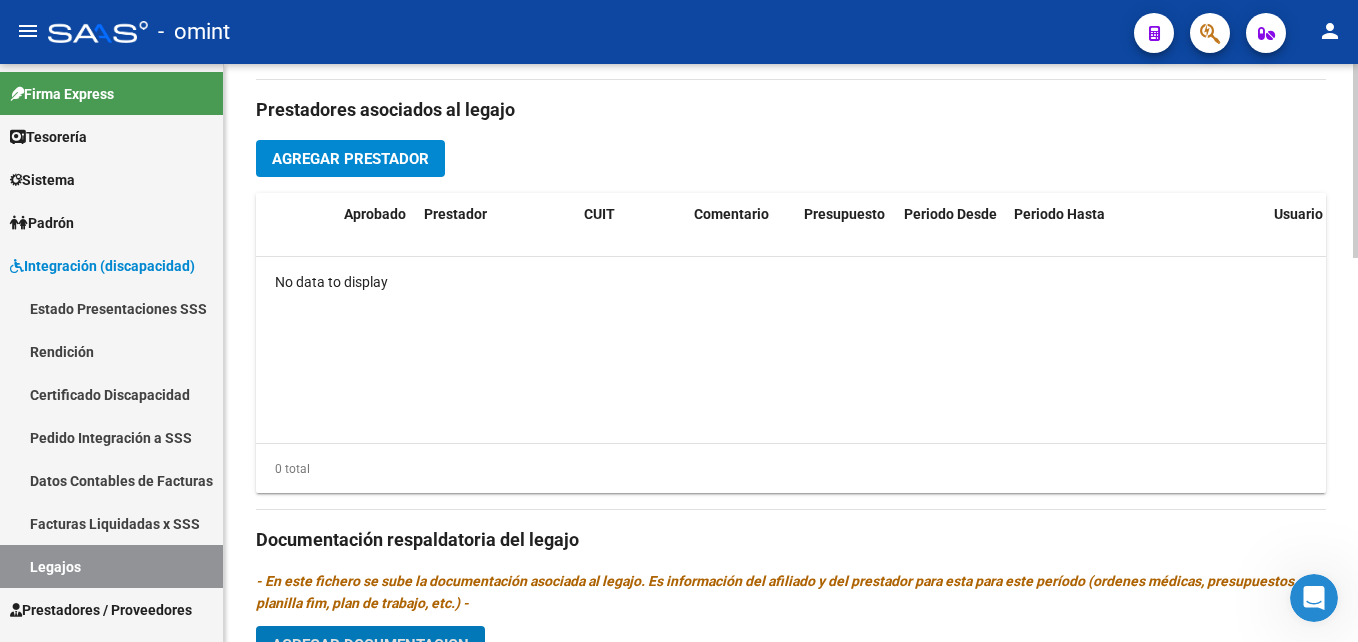 scroll, scrollTop: 737, scrollLeft: 0, axis: vertical 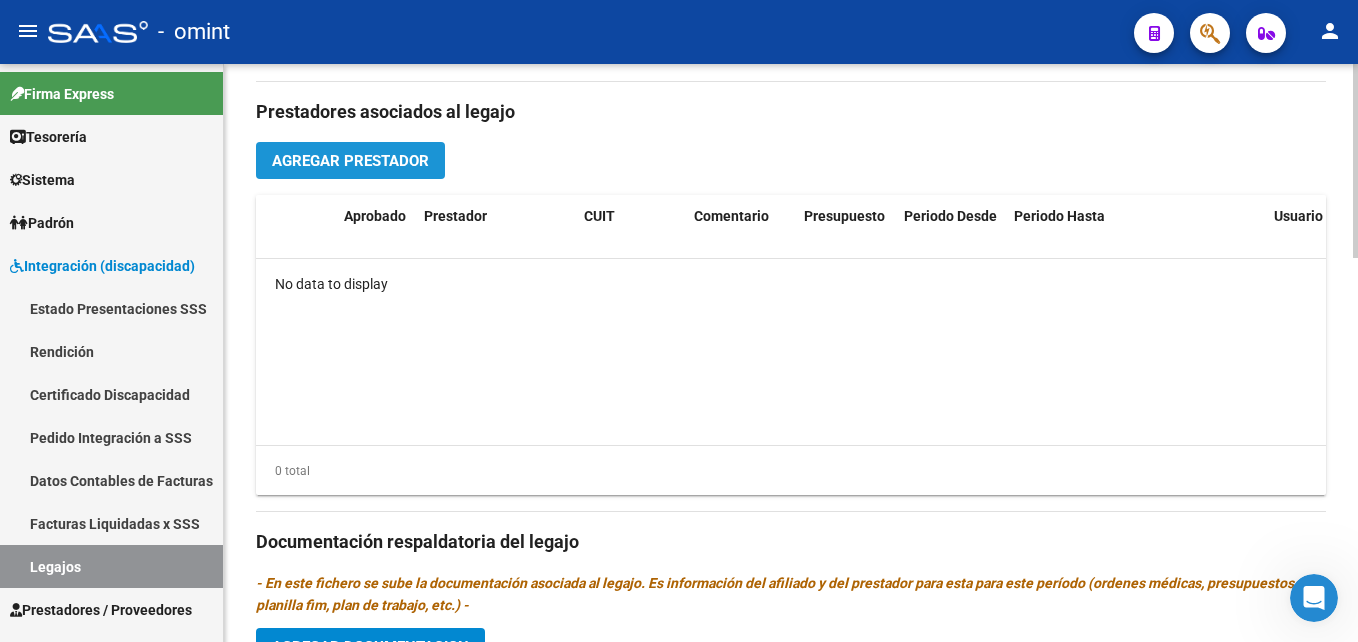 click on "Agregar Prestador" 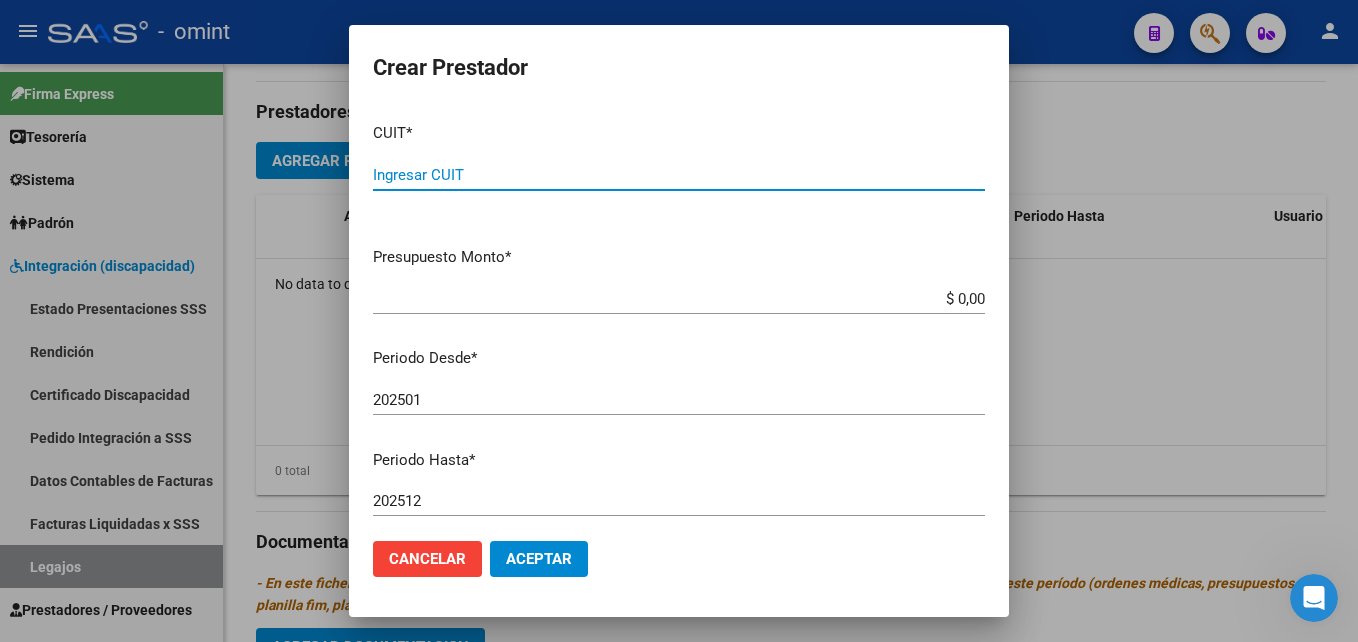 paste on "[CUIT]" 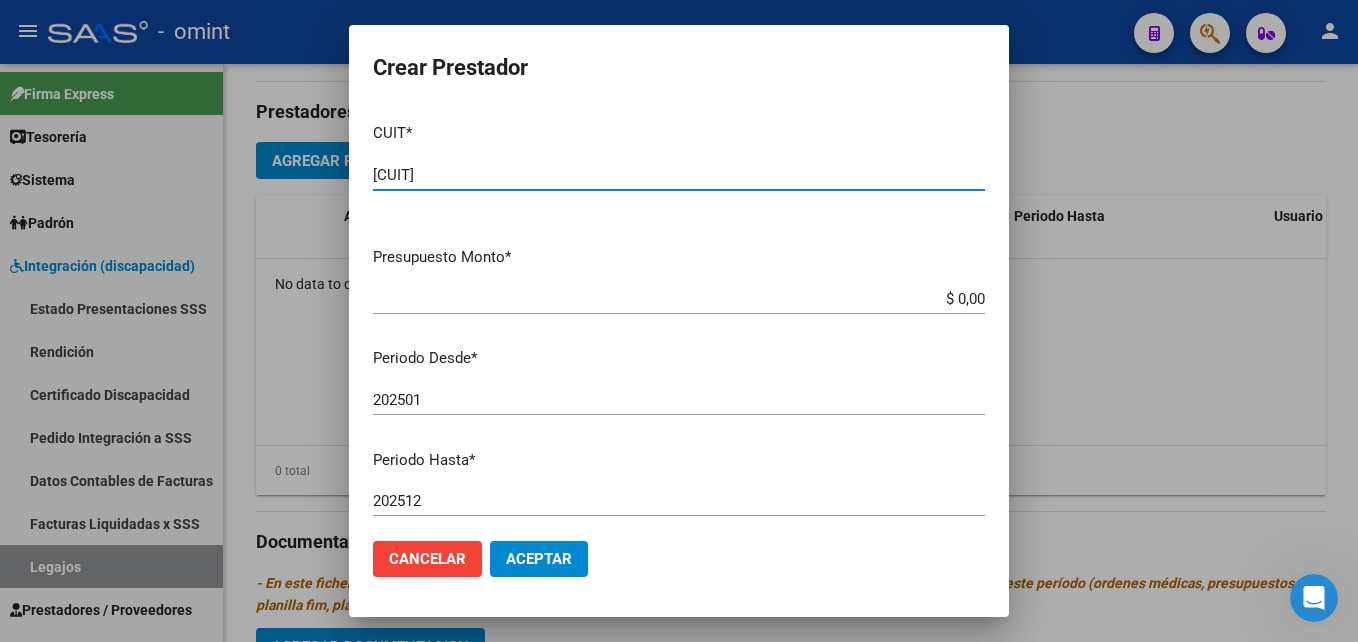 scroll, scrollTop: 268, scrollLeft: 0, axis: vertical 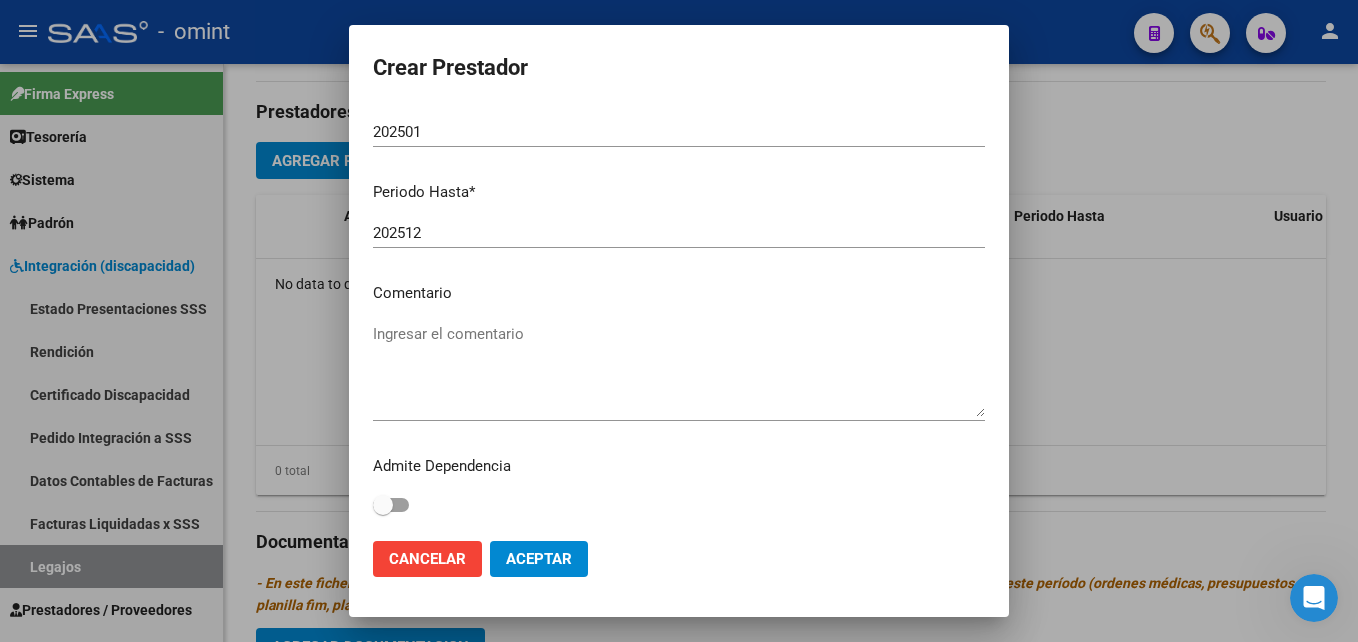 type on "[CUIT]" 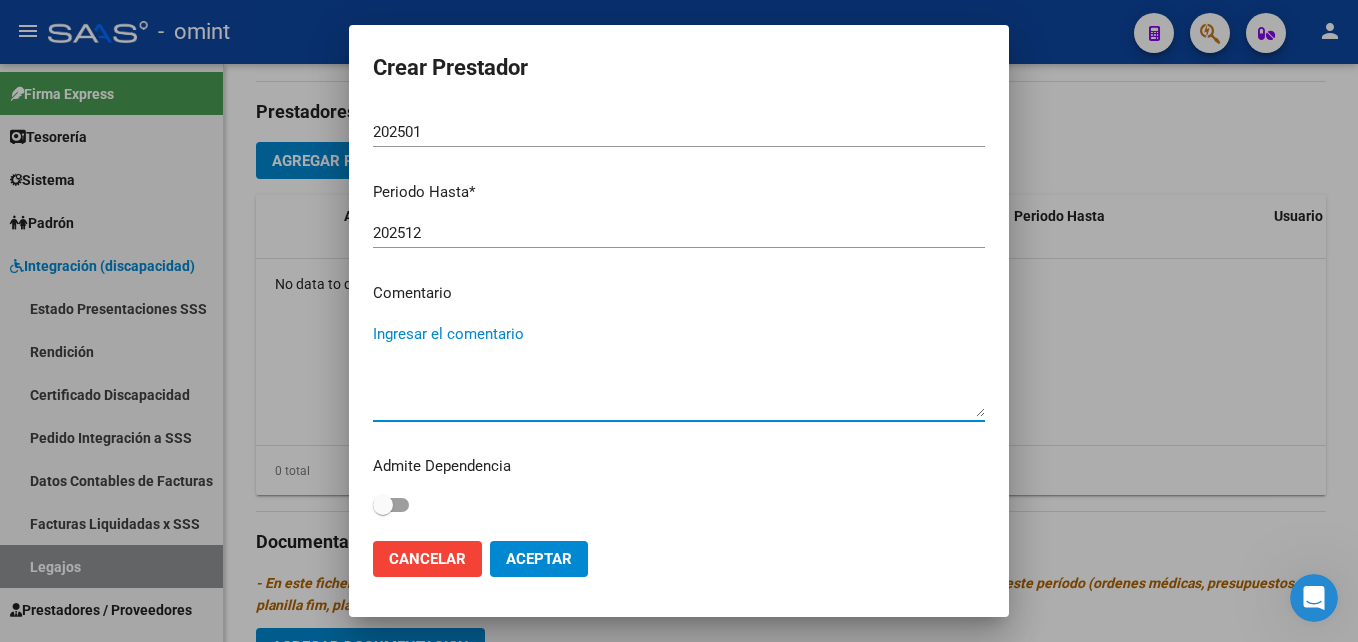click on "Ingresar el comentario" at bounding box center [679, 370] 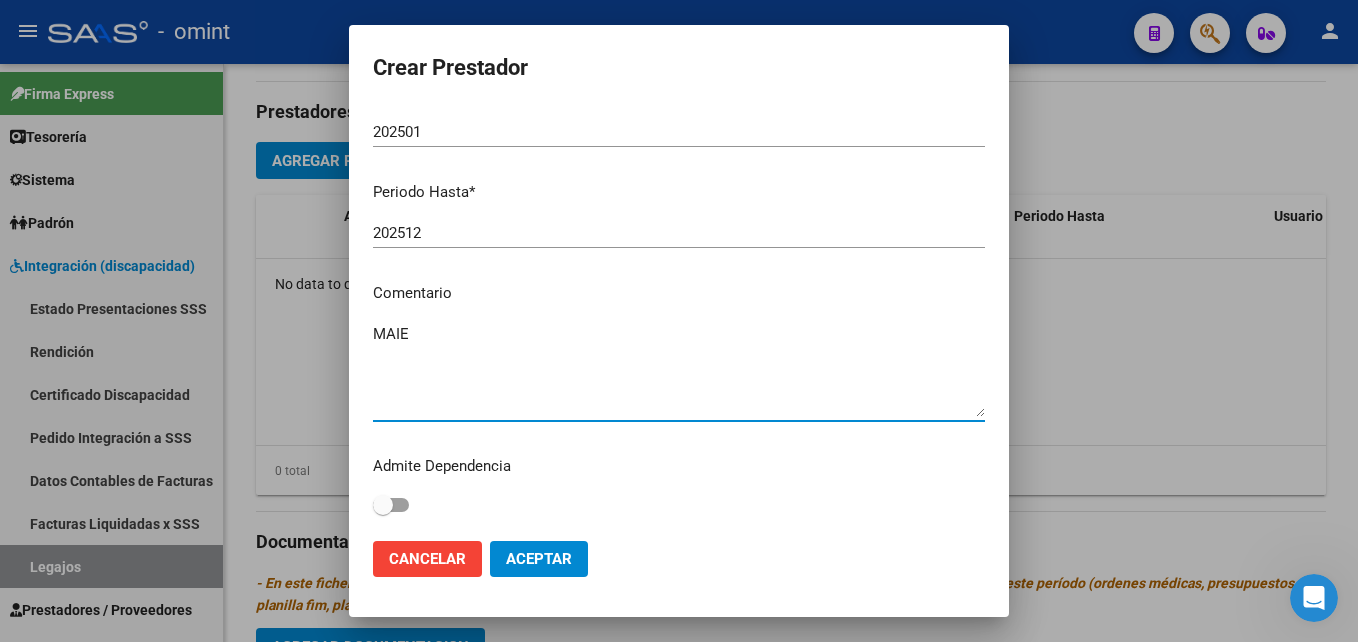 scroll, scrollTop: 0, scrollLeft: 0, axis: both 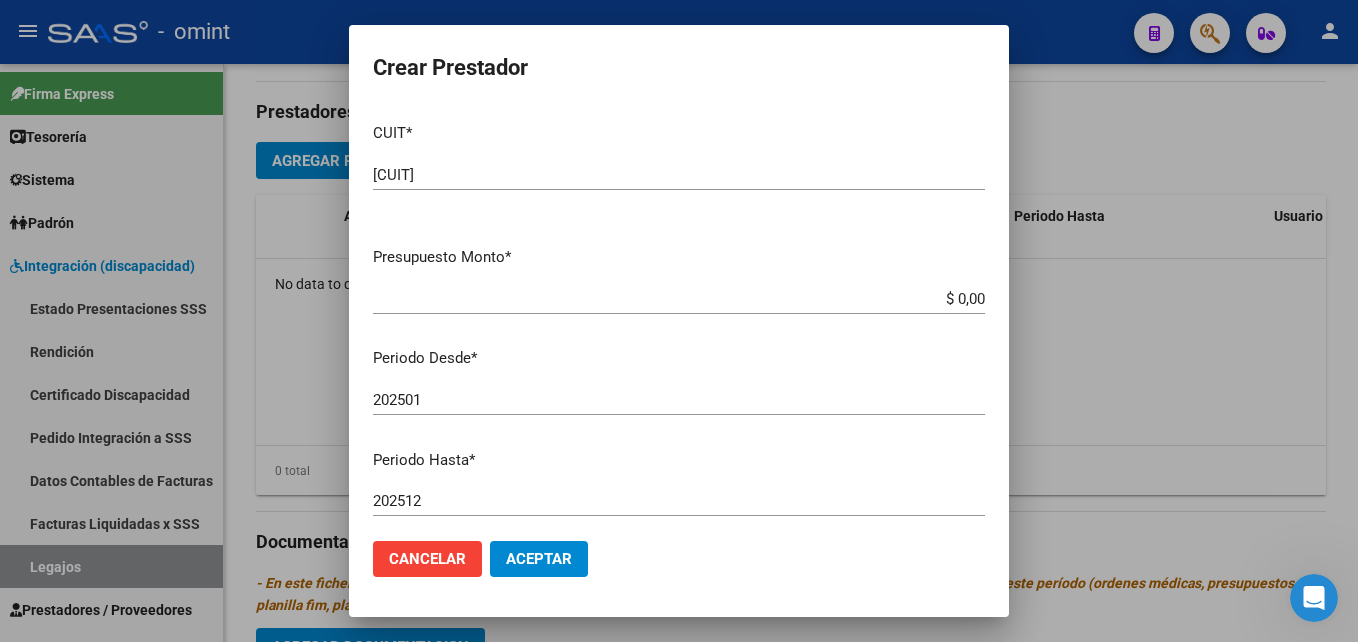 type on "MAIE" 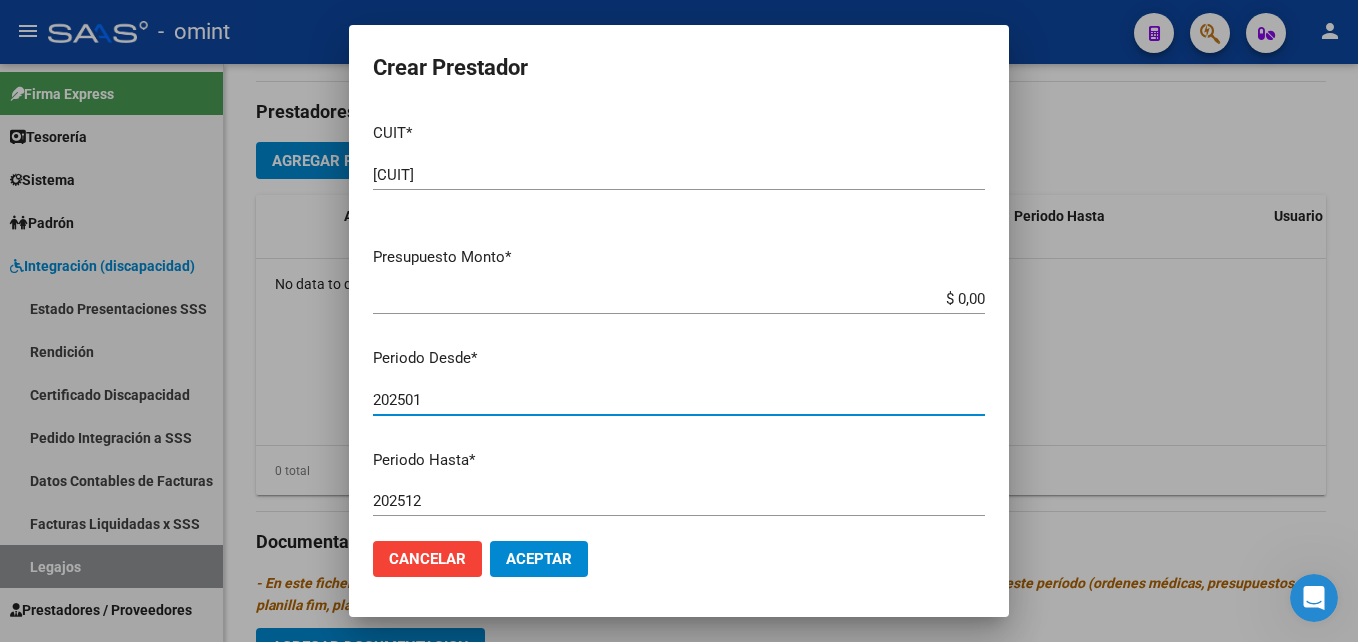 click on "202501" at bounding box center [679, 400] 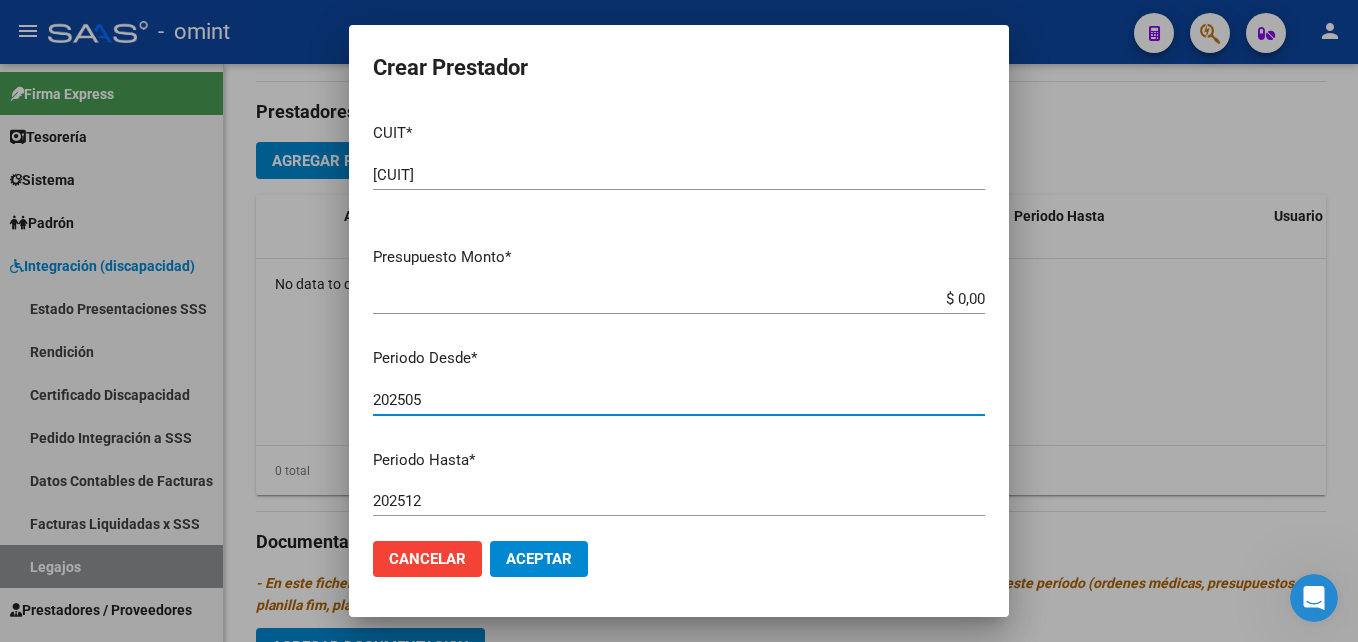 type on "202505" 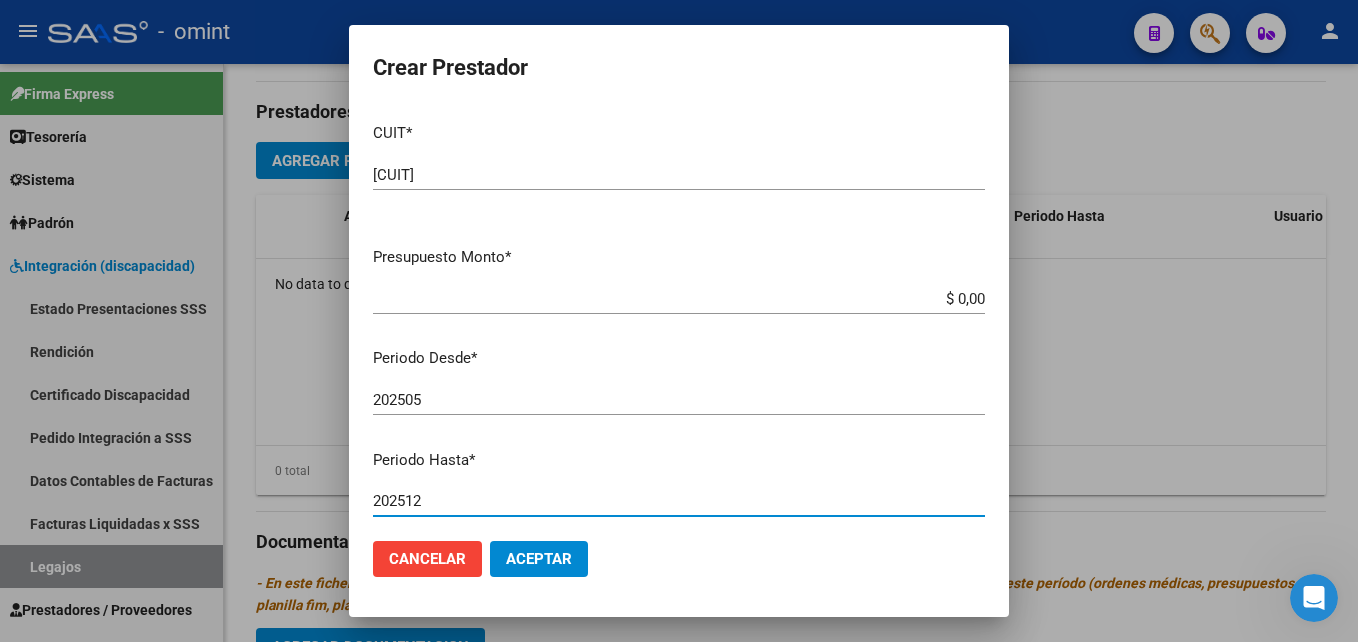 click on "202512" at bounding box center [679, 501] 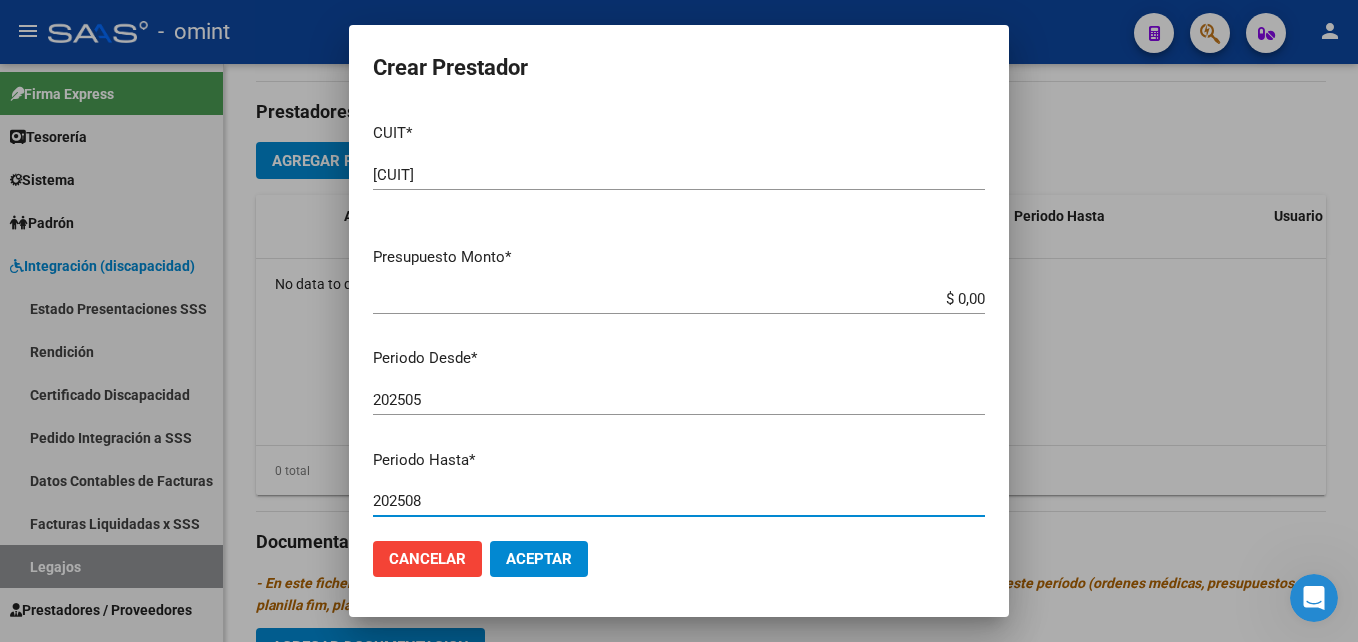 type on "202508" 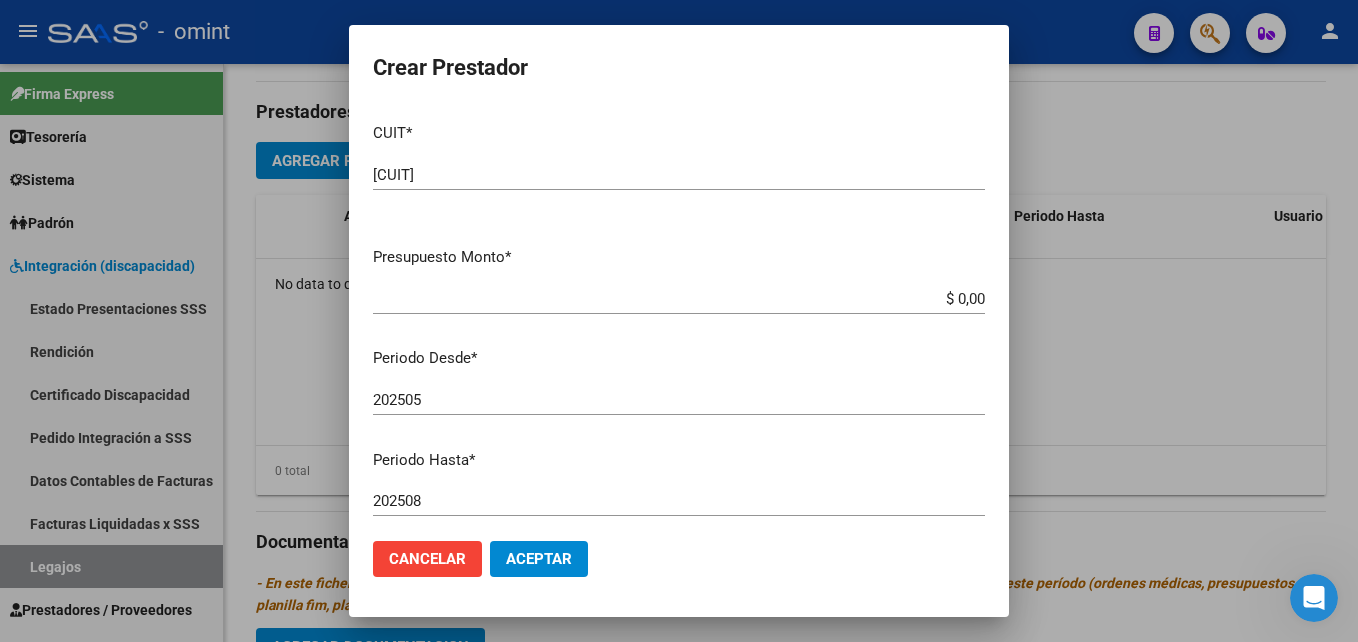 drag, startPoint x: 842, startPoint y: 316, endPoint x: 833, endPoint y: 301, distance: 17.492855 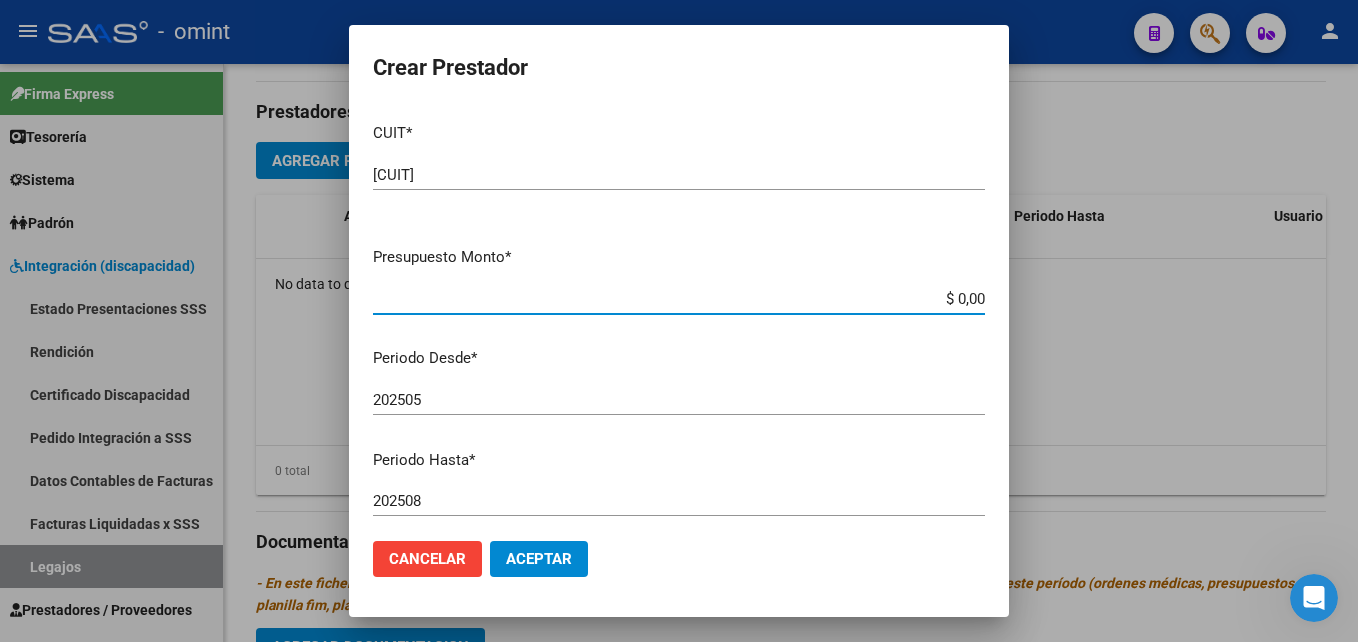 drag, startPoint x: 923, startPoint y: 294, endPoint x: 1031, endPoint y: 300, distance: 108.16654 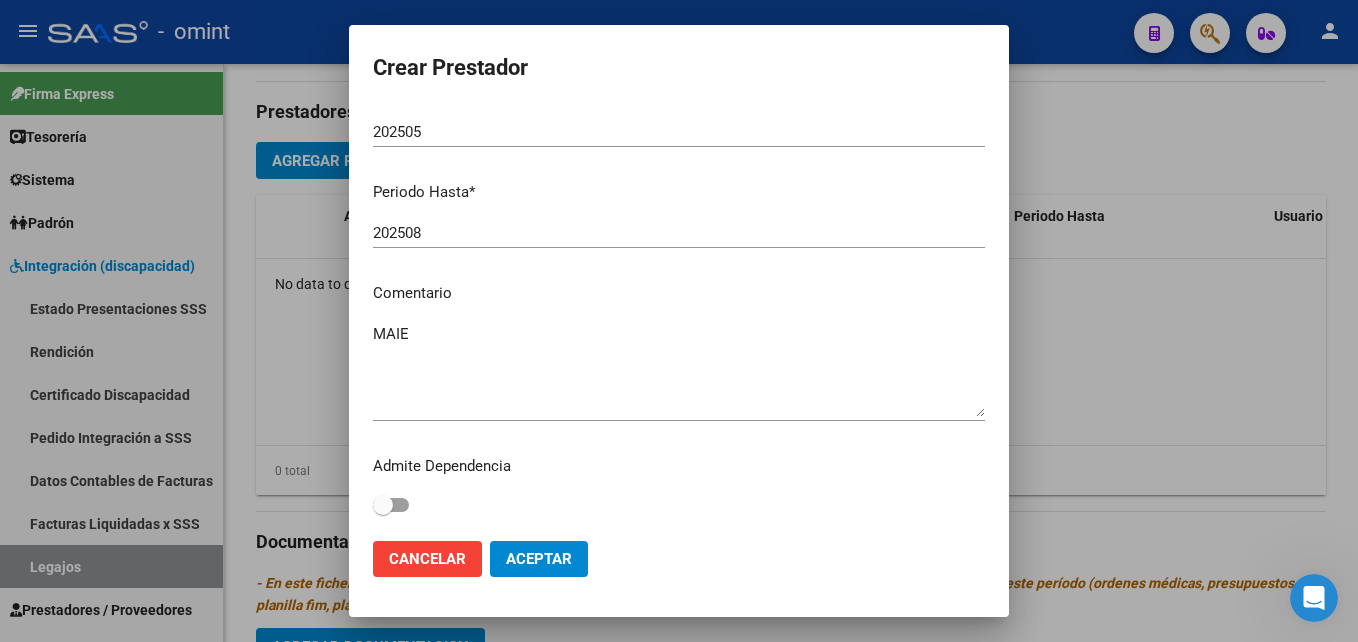 scroll, scrollTop: 0, scrollLeft: 0, axis: both 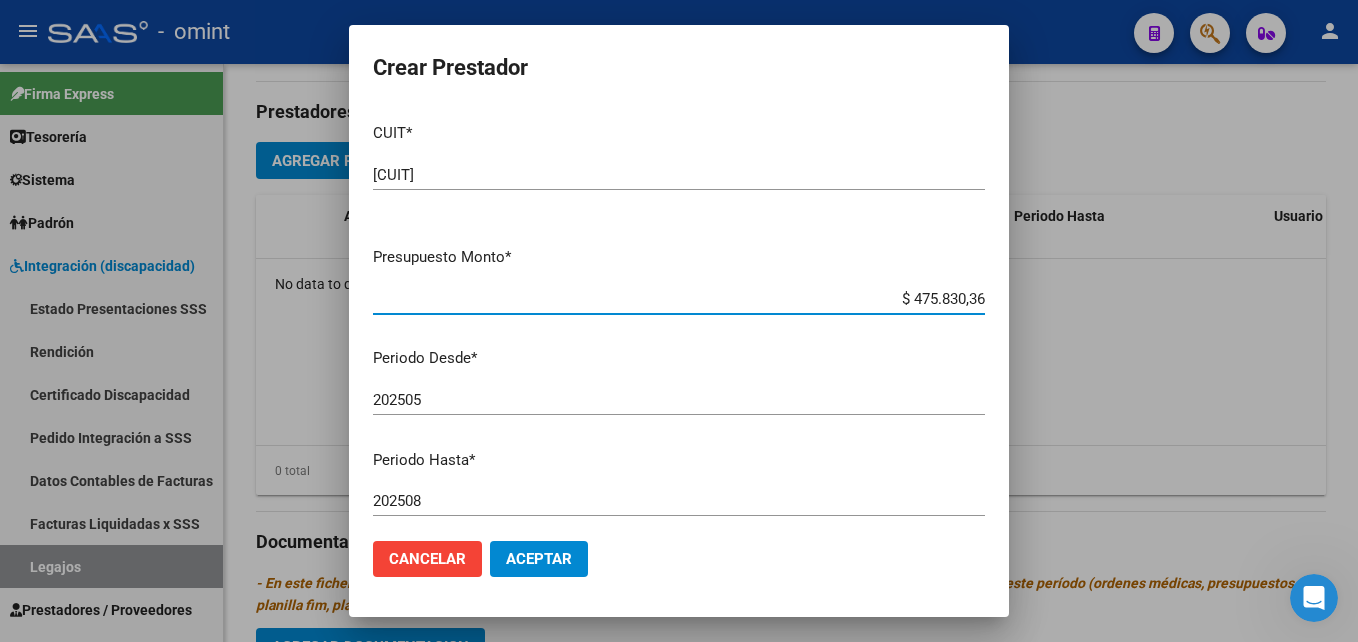 type on "$ 475.830,36" 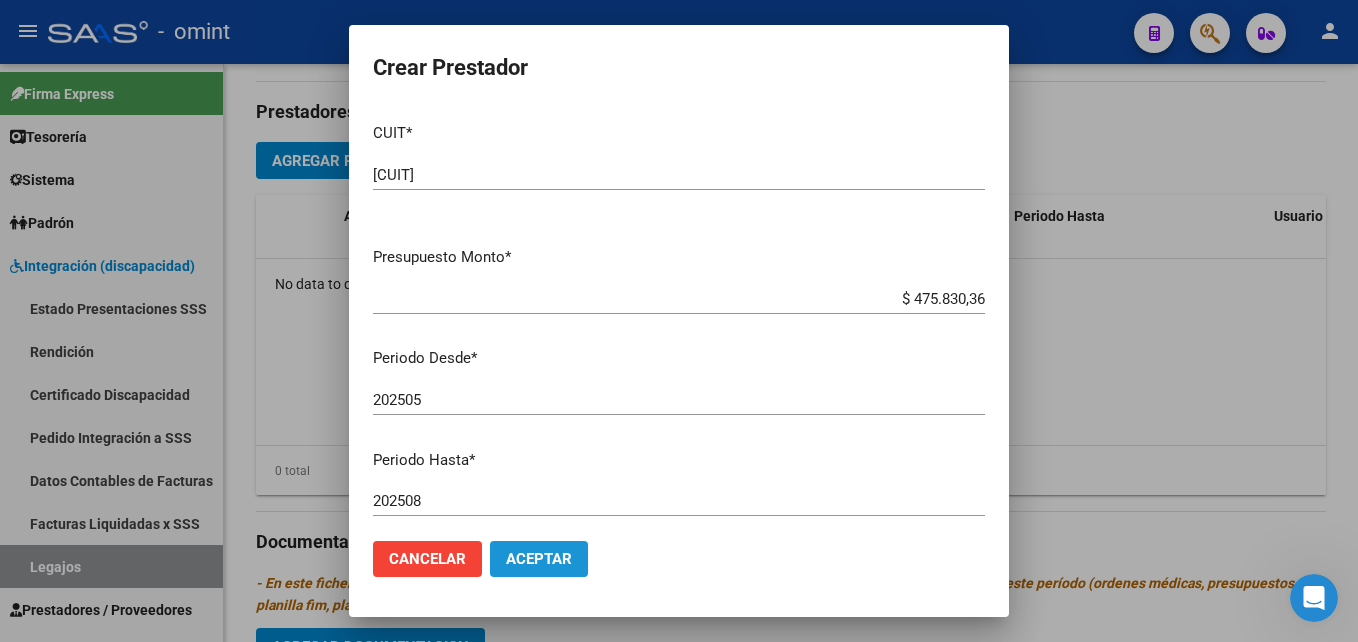 click on "Aceptar" 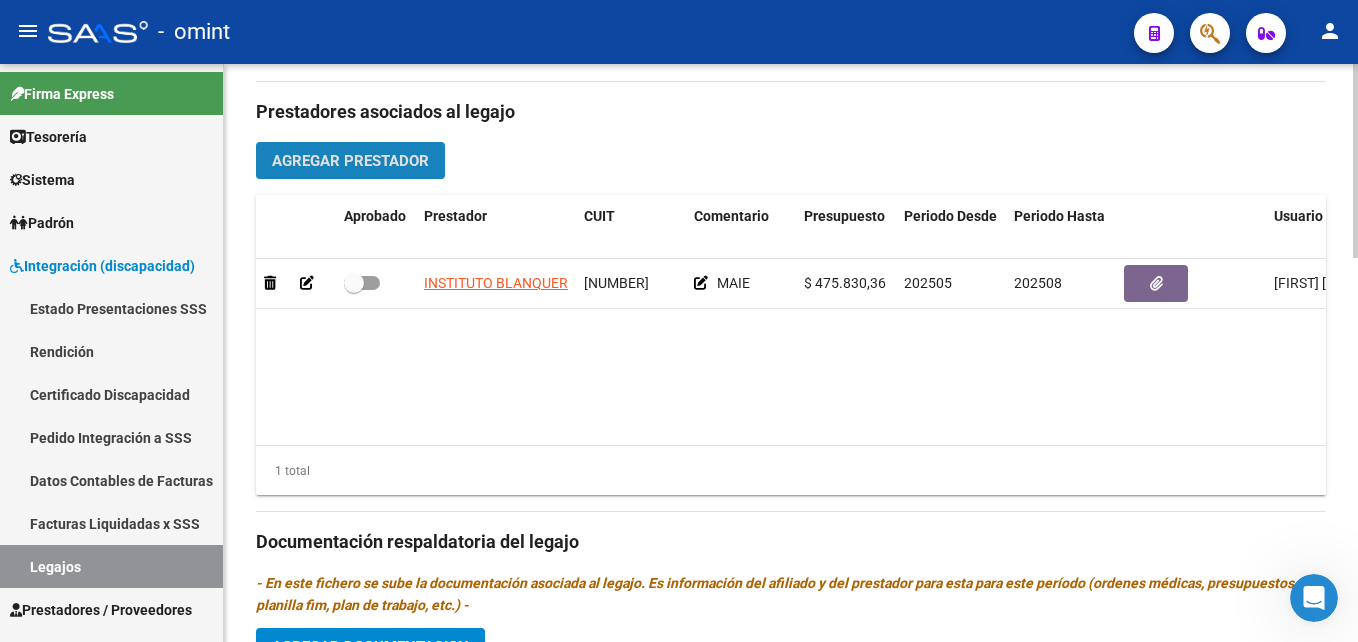 click on "Agregar Prestador" 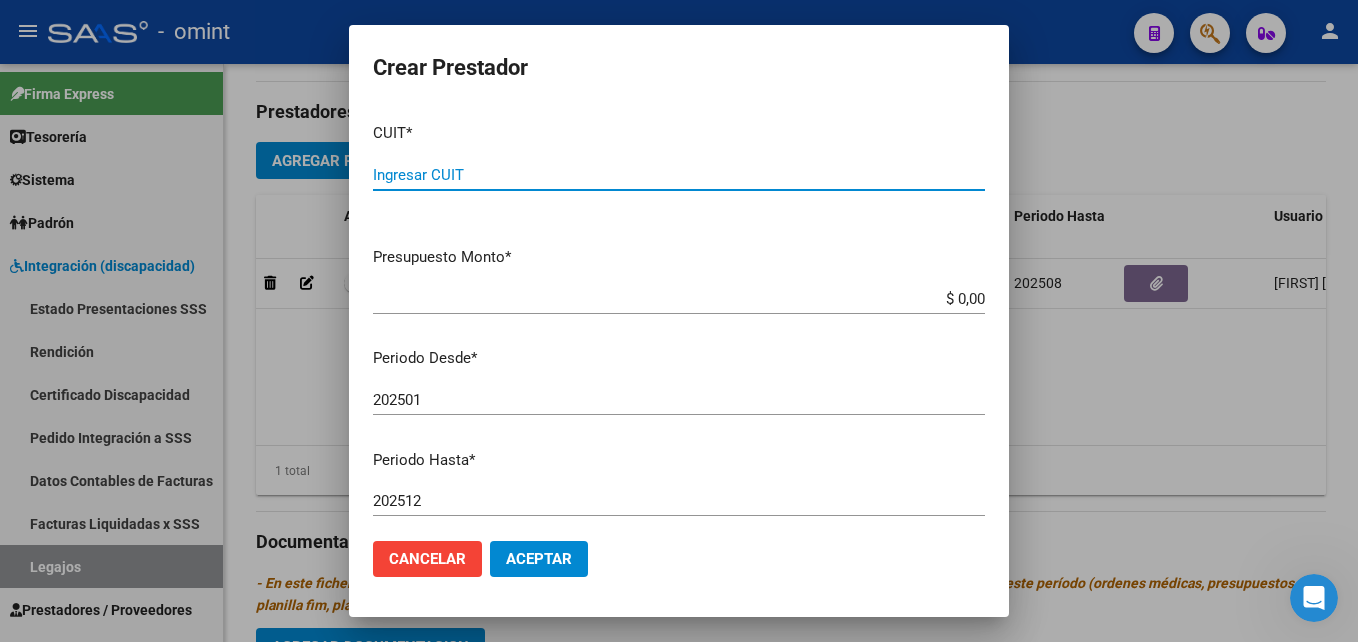 paste on "[CUIT]" 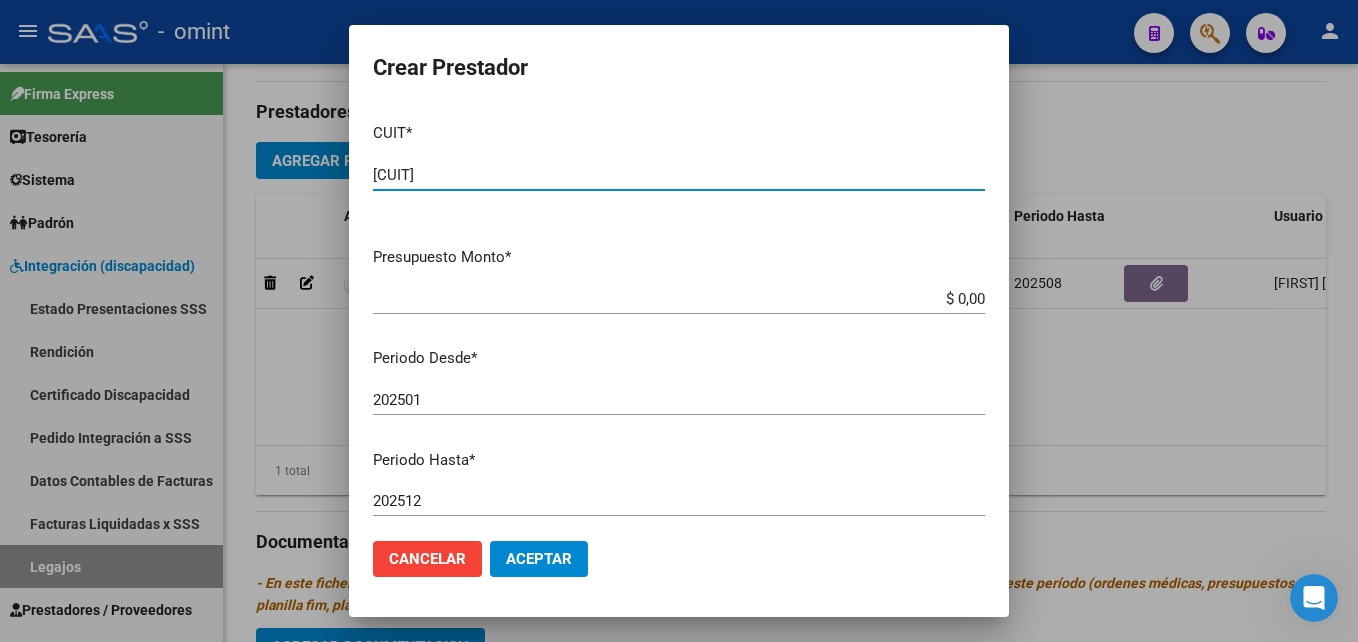 type on "[CUIT]" 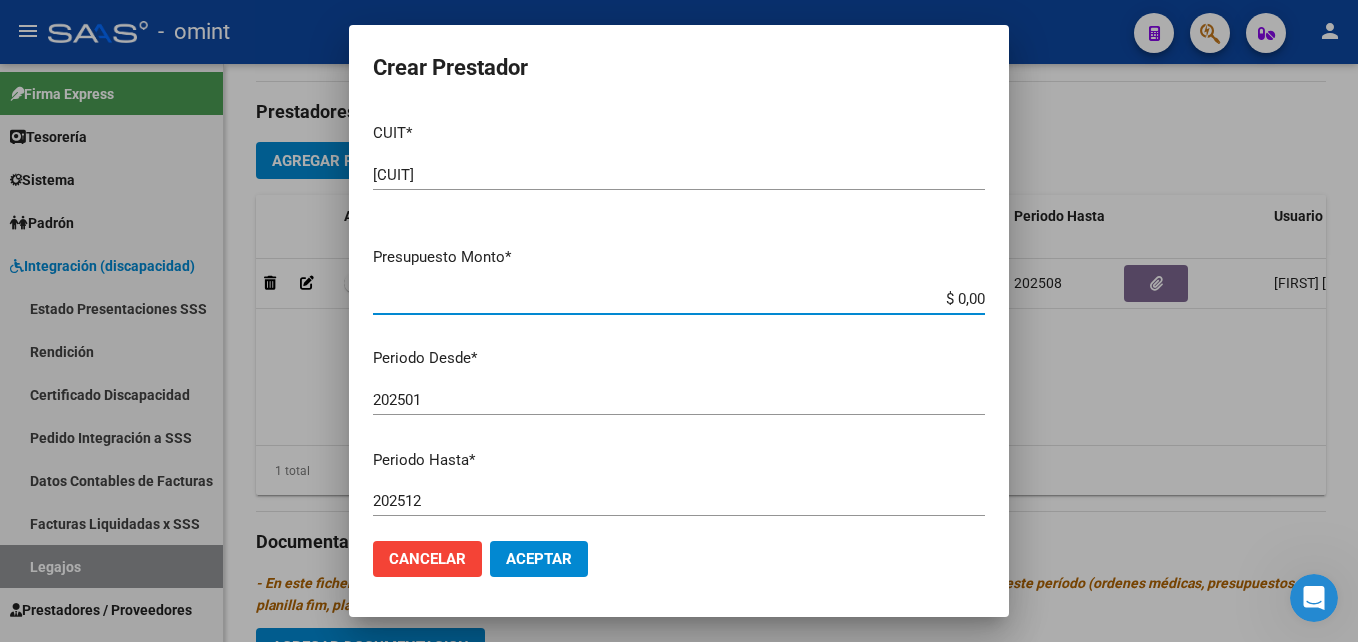 drag, startPoint x: 920, startPoint y: 303, endPoint x: 1025, endPoint y: 298, distance: 105.11898 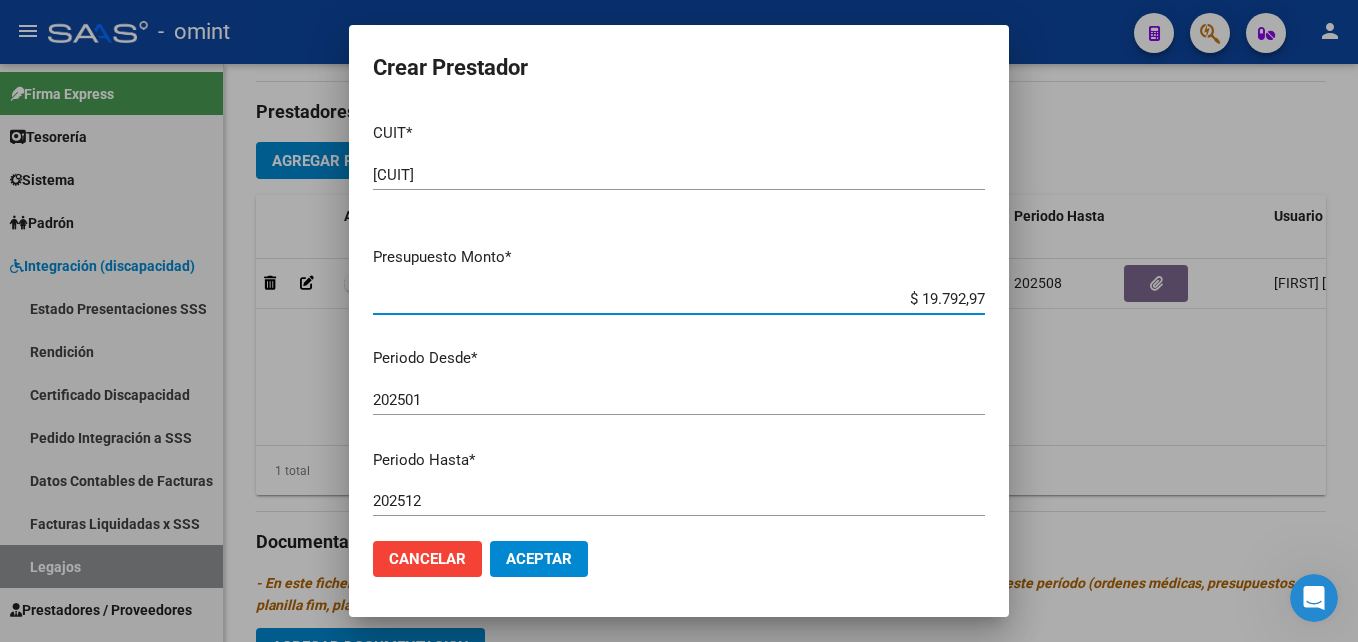 type on "$ 197.929,76" 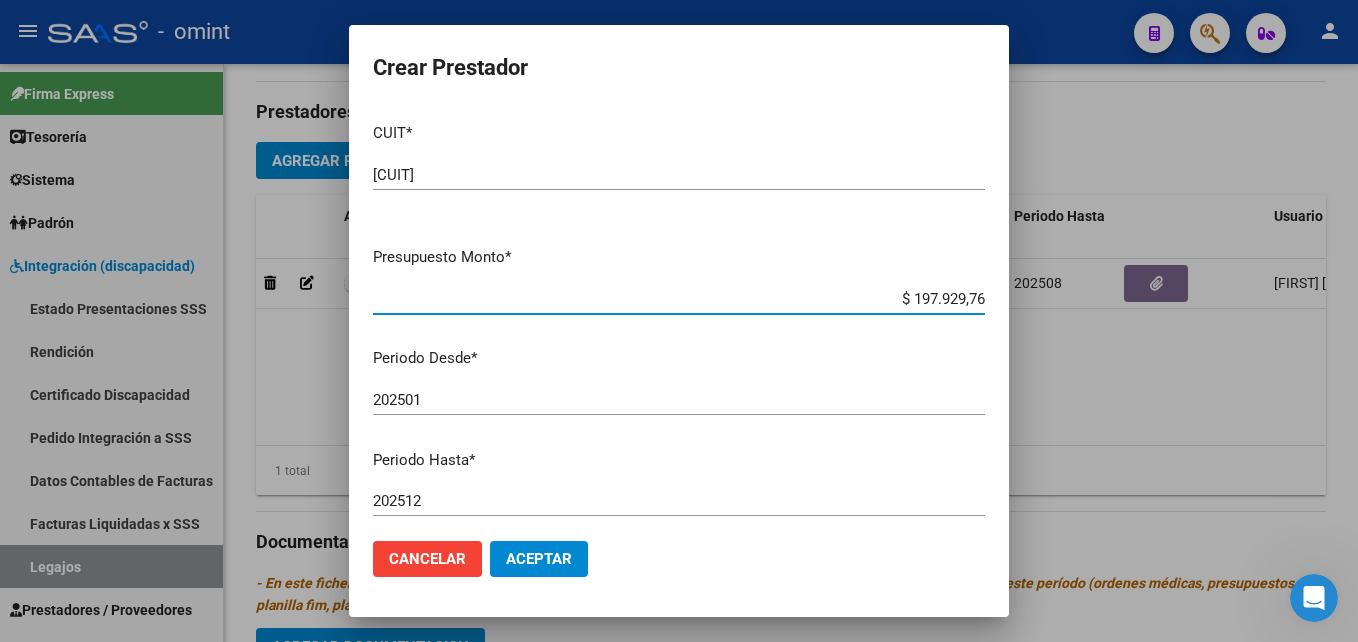 click on "202501" at bounding box center (679, 400) 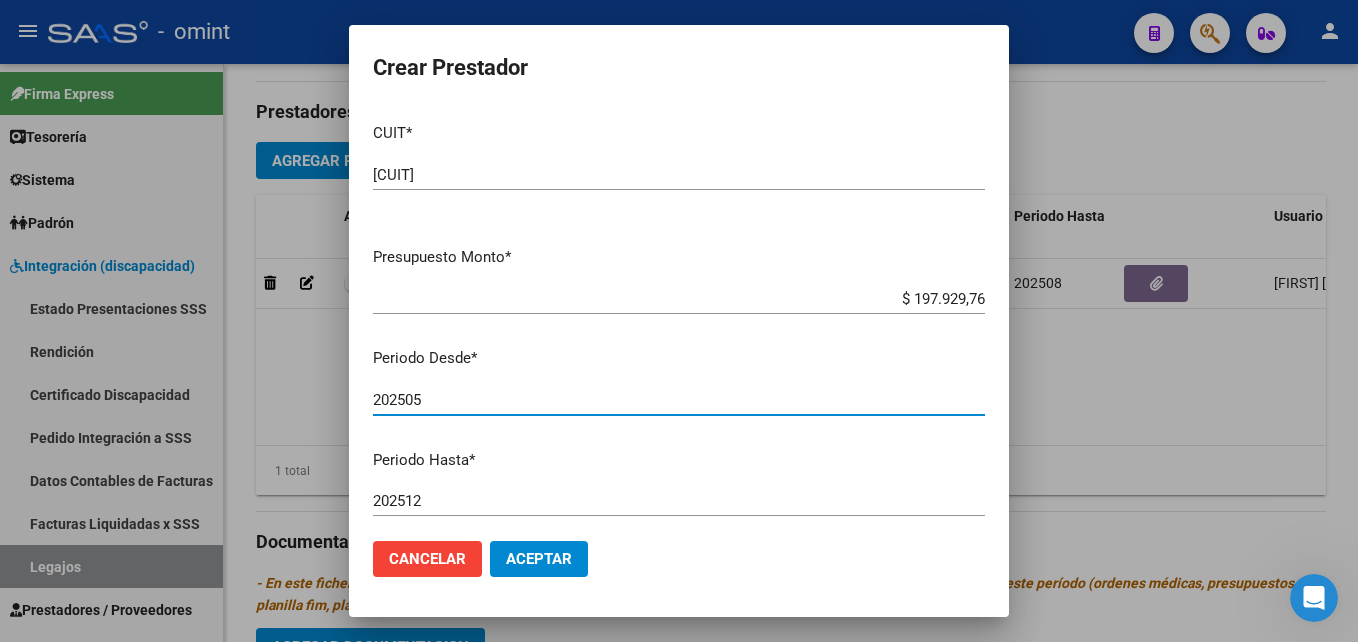 type on "202505" 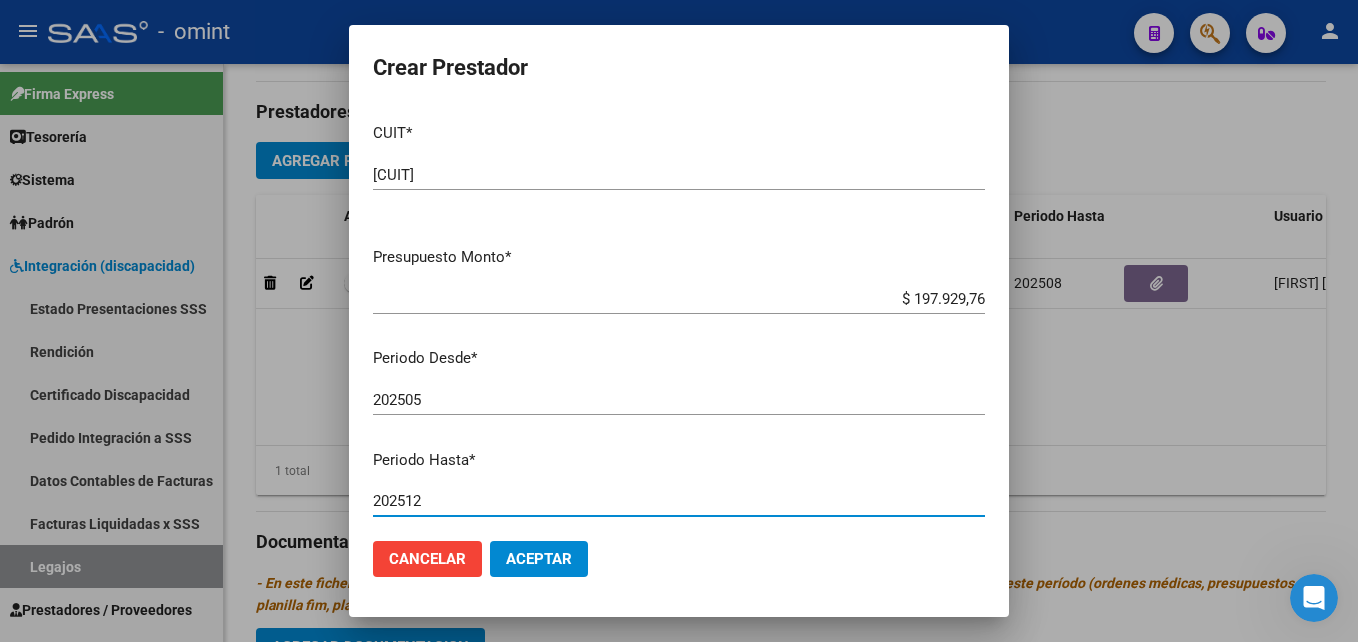 click on "202512" at bounding box center (679, 501) 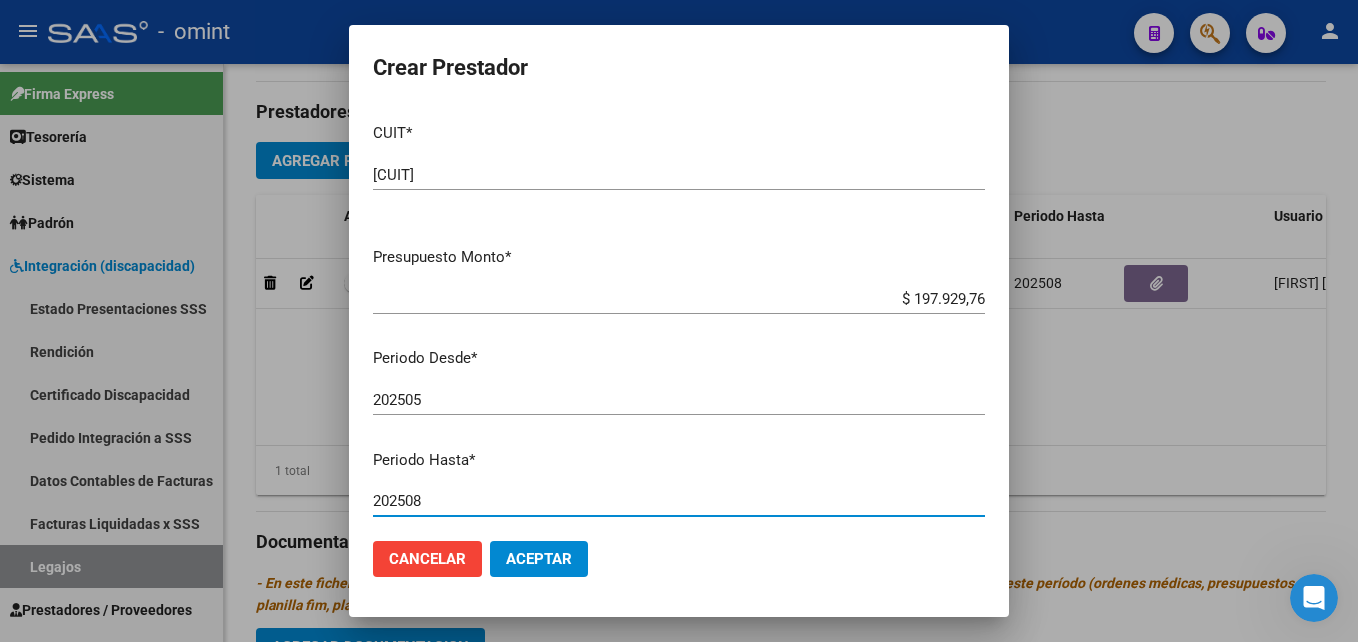 type on "202508" 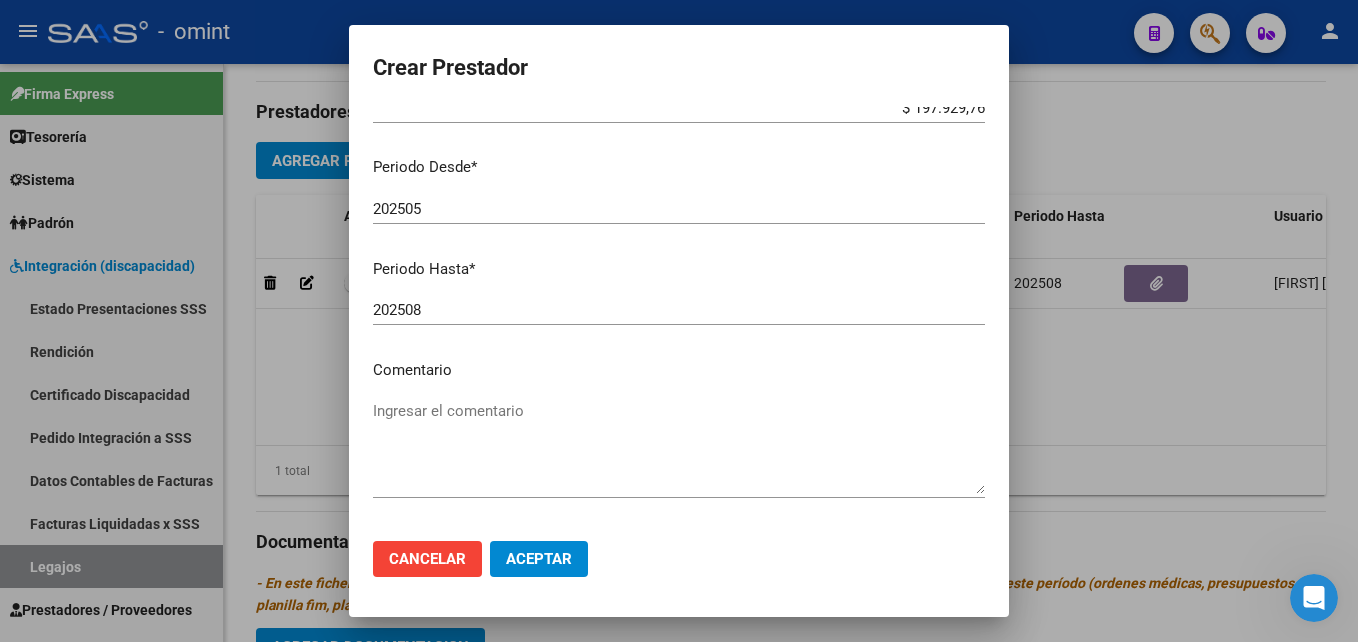 scroll, scrollTop: 268, scrollLeft: 0, axis: vertical 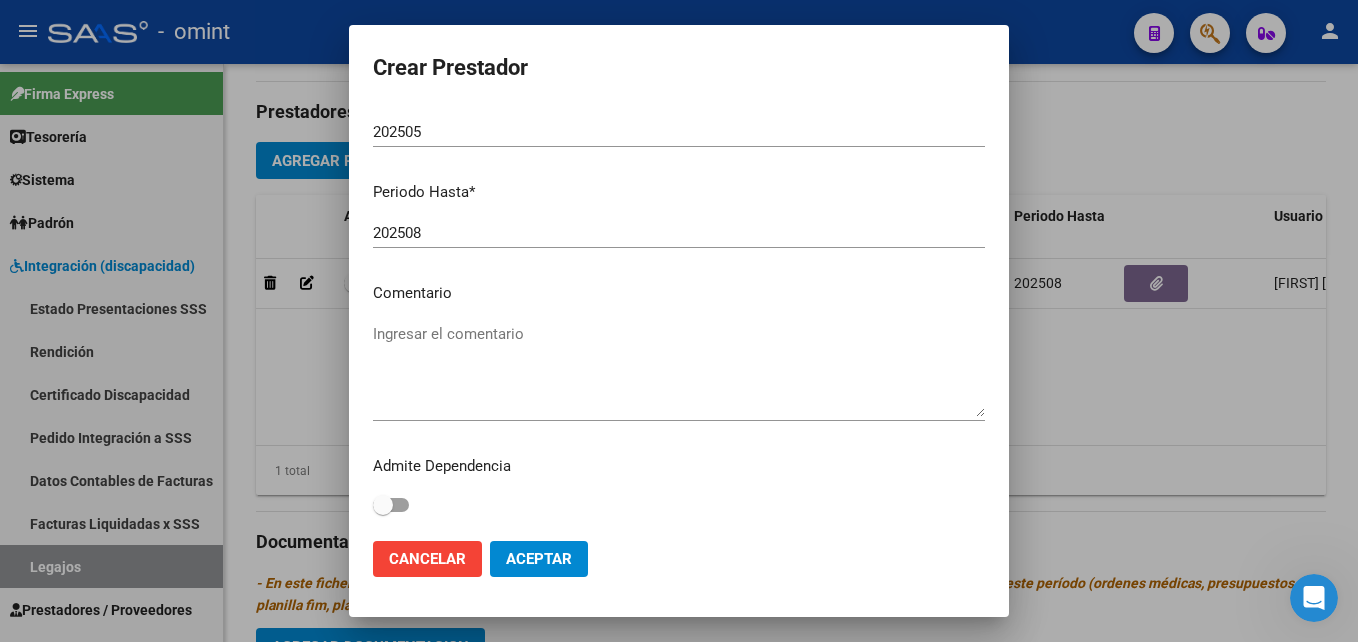 click on "Ingresar el comentario" at bounding box center [679, 370] 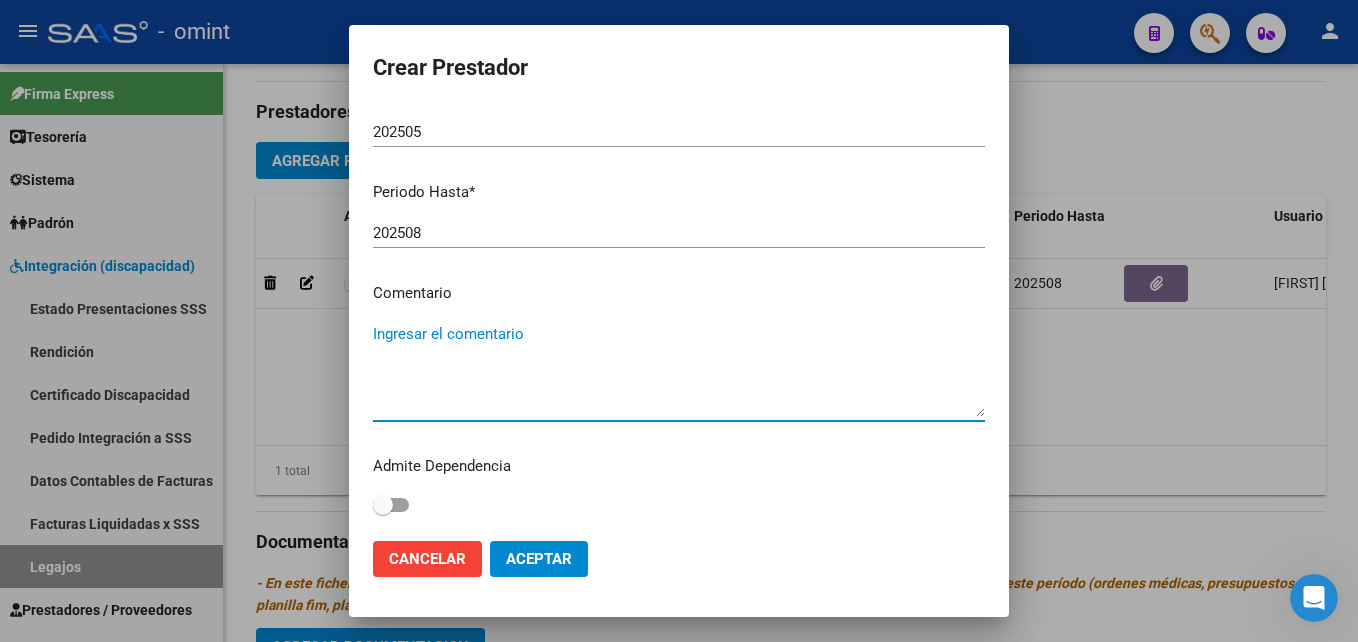 paste on "Psicología" 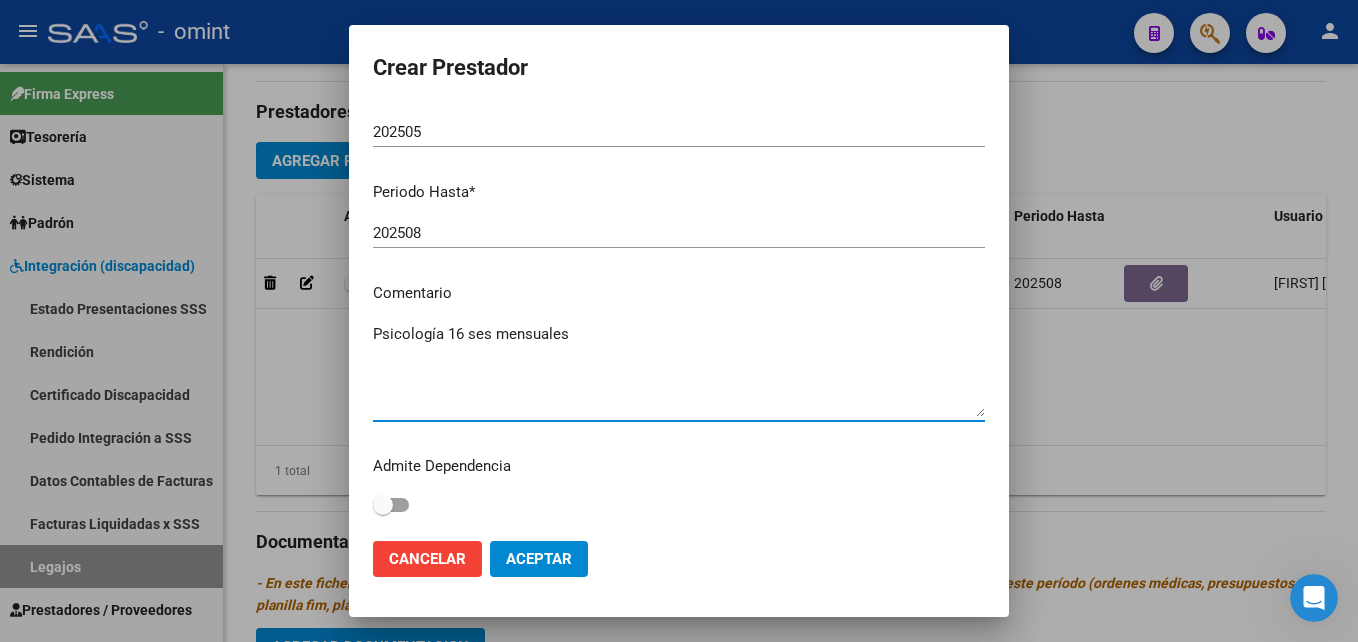 type on "Psicología 16 ses mensuales" 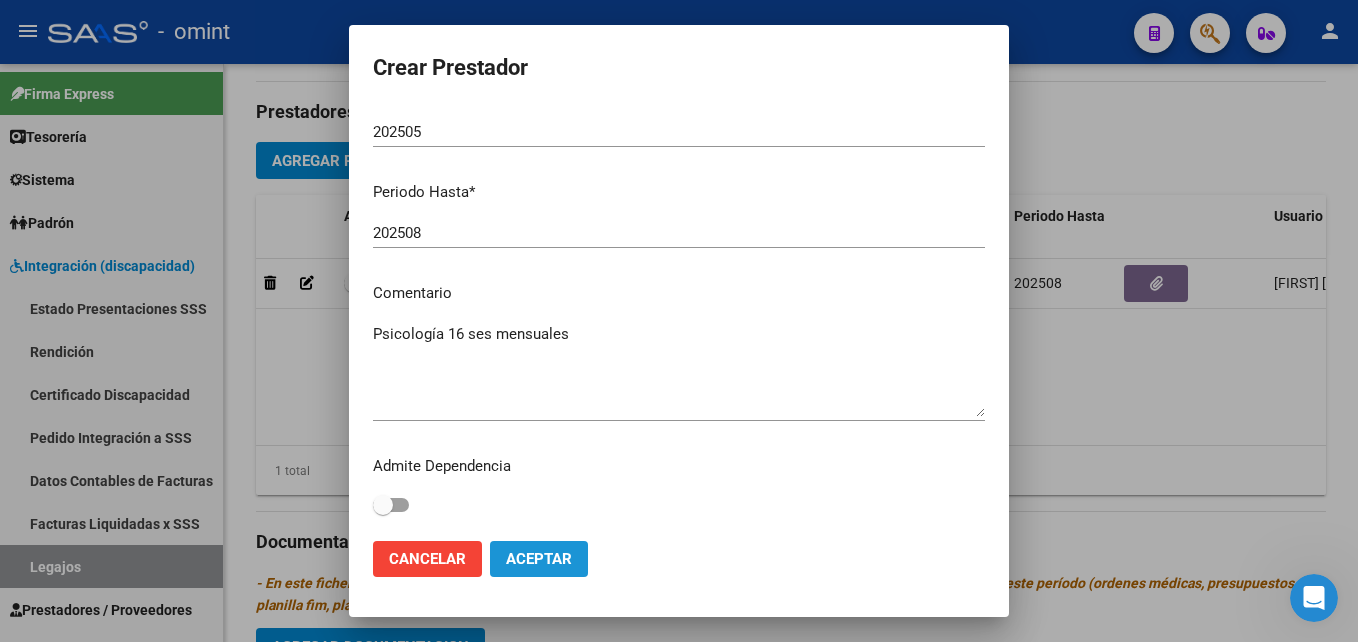 click on "Aceptar" 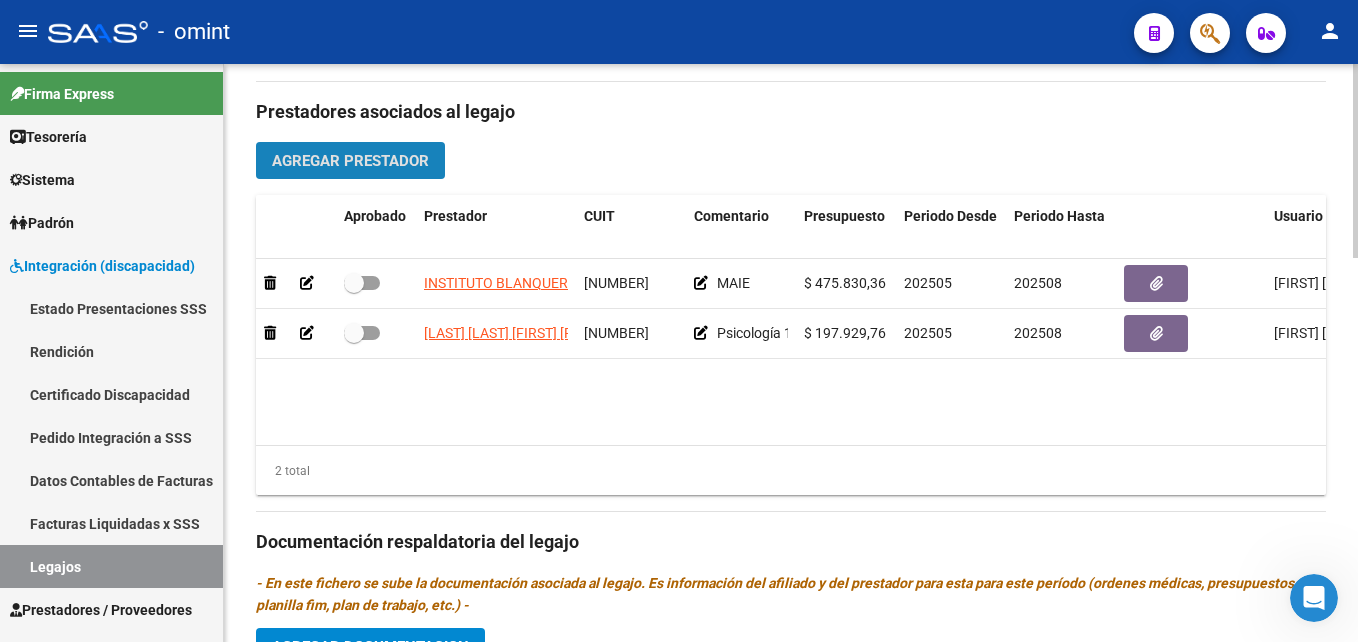 click on "Agregar Prestador" 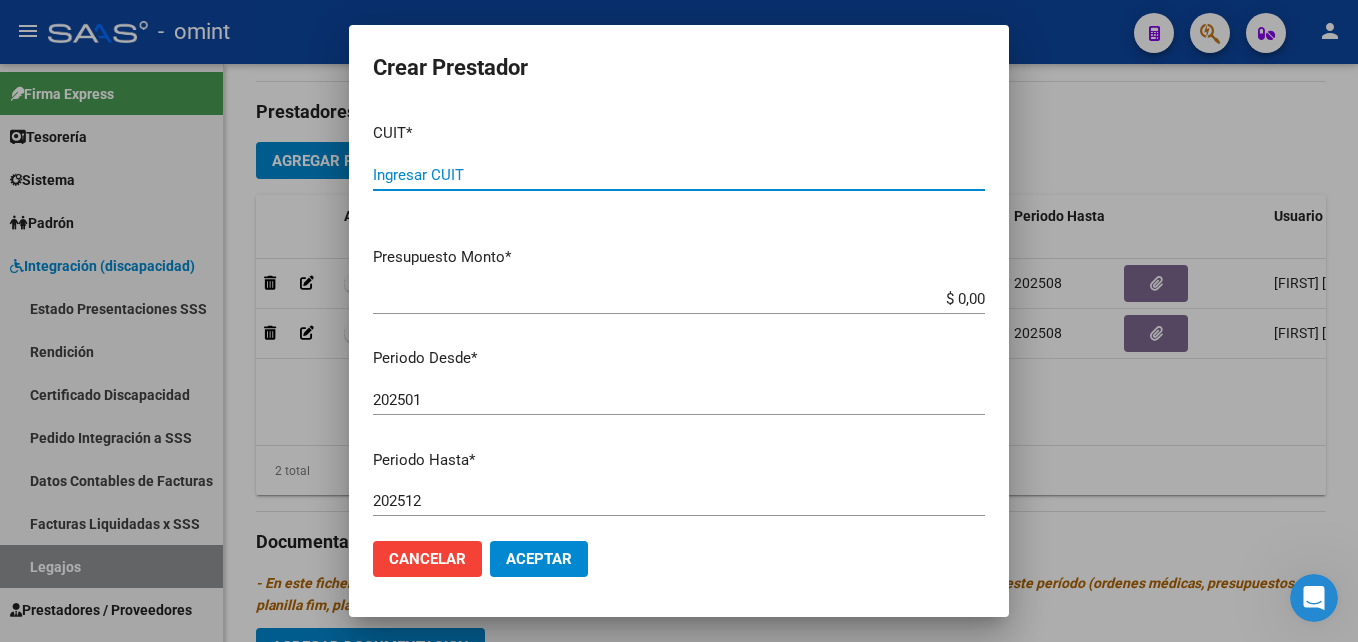 paste on "[CUIT]" 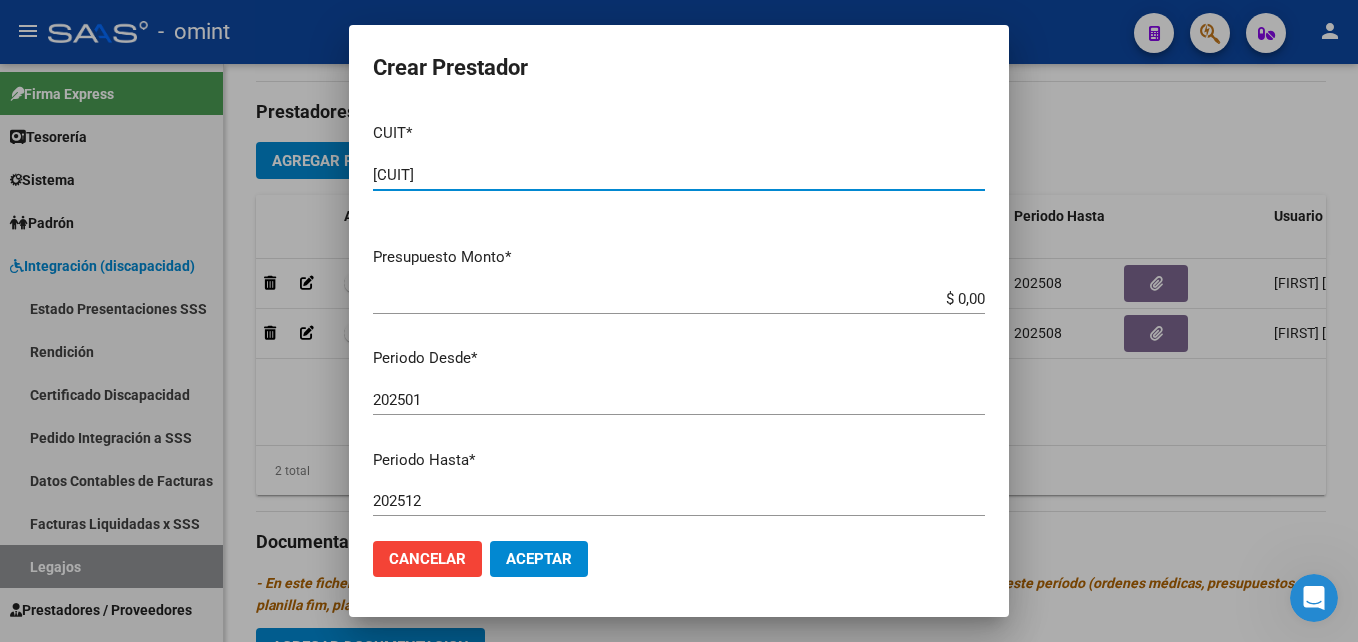 type on "[CUIT]" 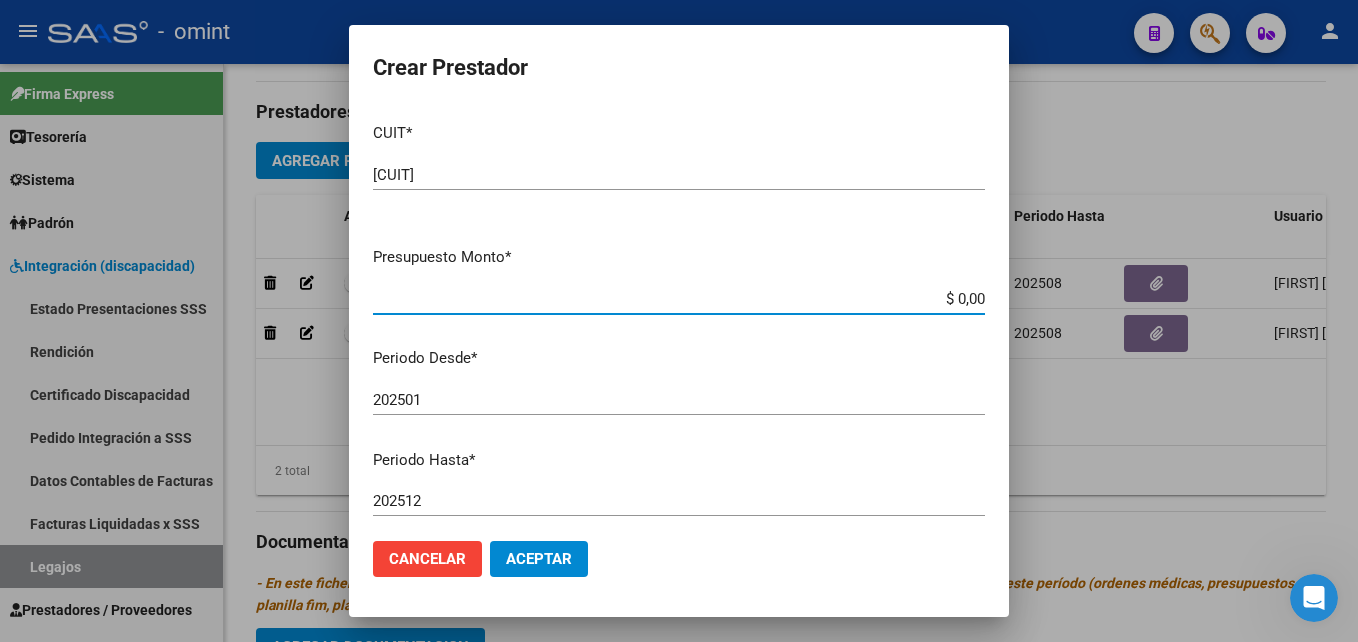 drag, startPoint x: 929, startPoint y: 300, endPoint x: 1009, endPoint y: 303, distance: 80.05623 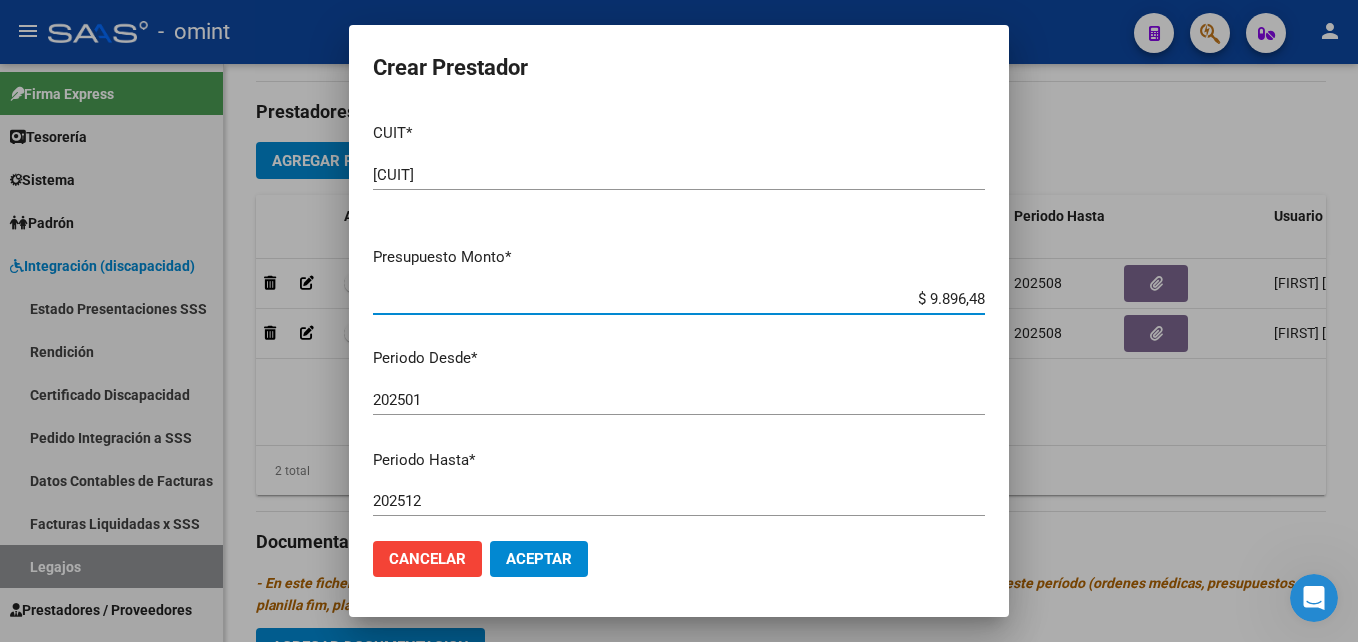 type on "$ 98.964,88" 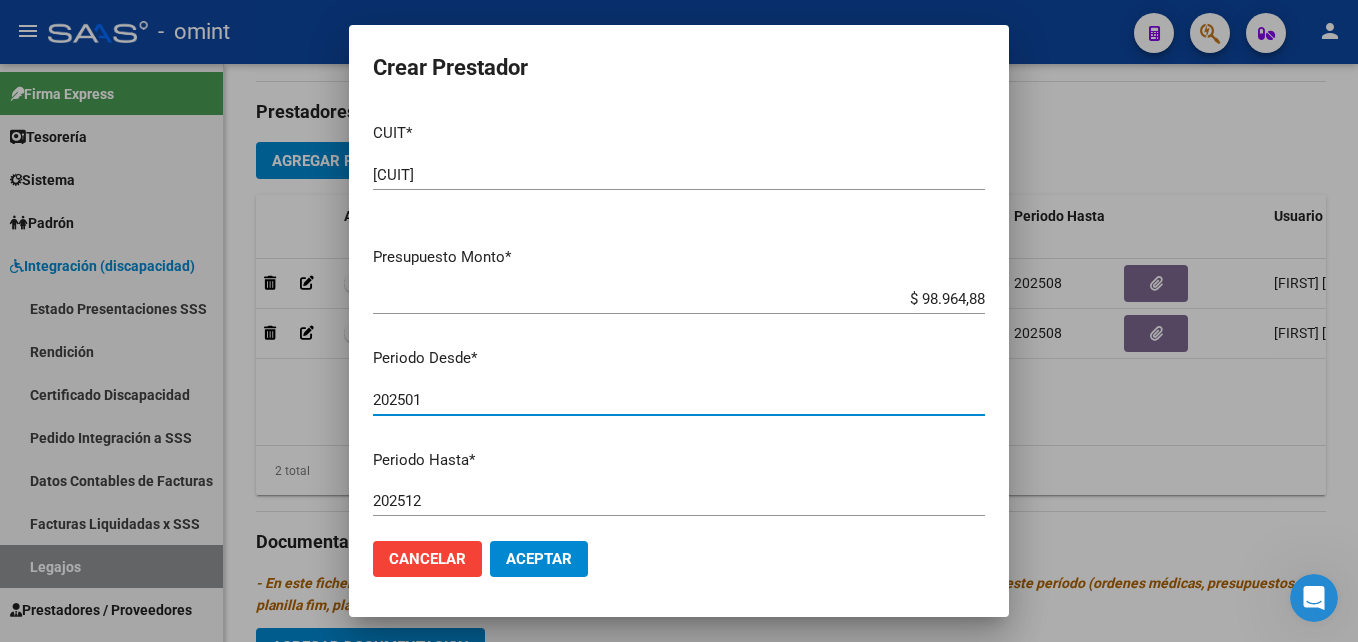 click on "202501" at bounding box center (679, 400) 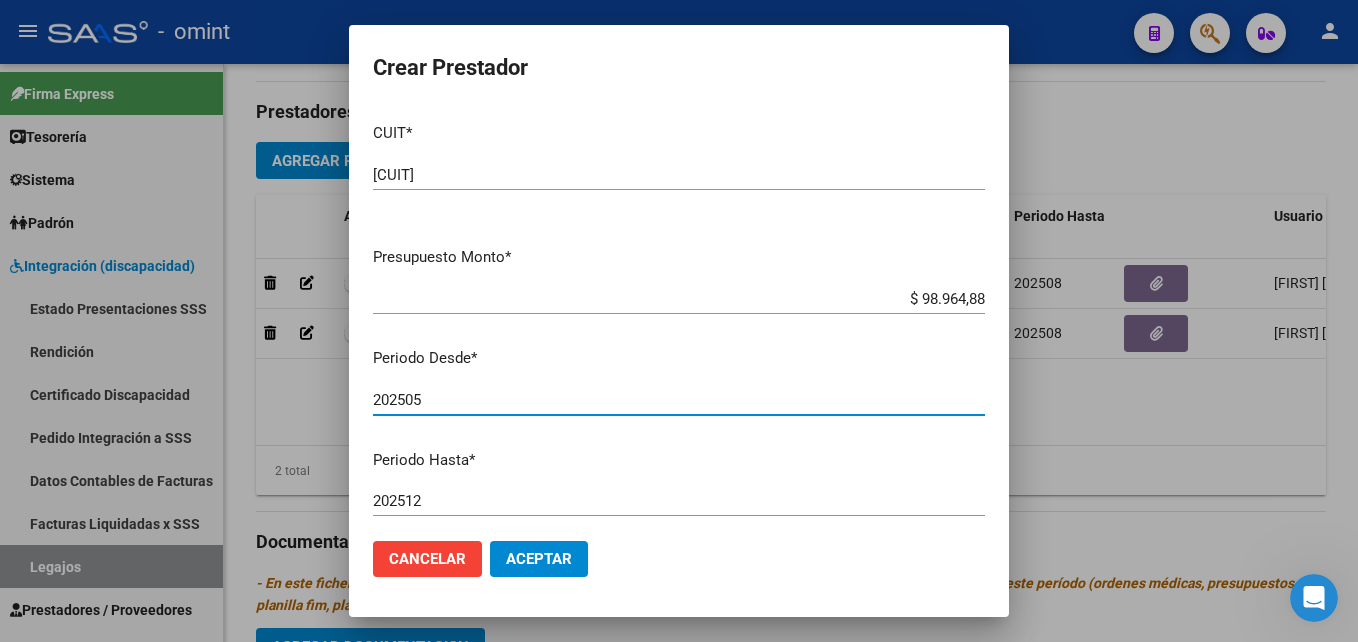 type on "202505" 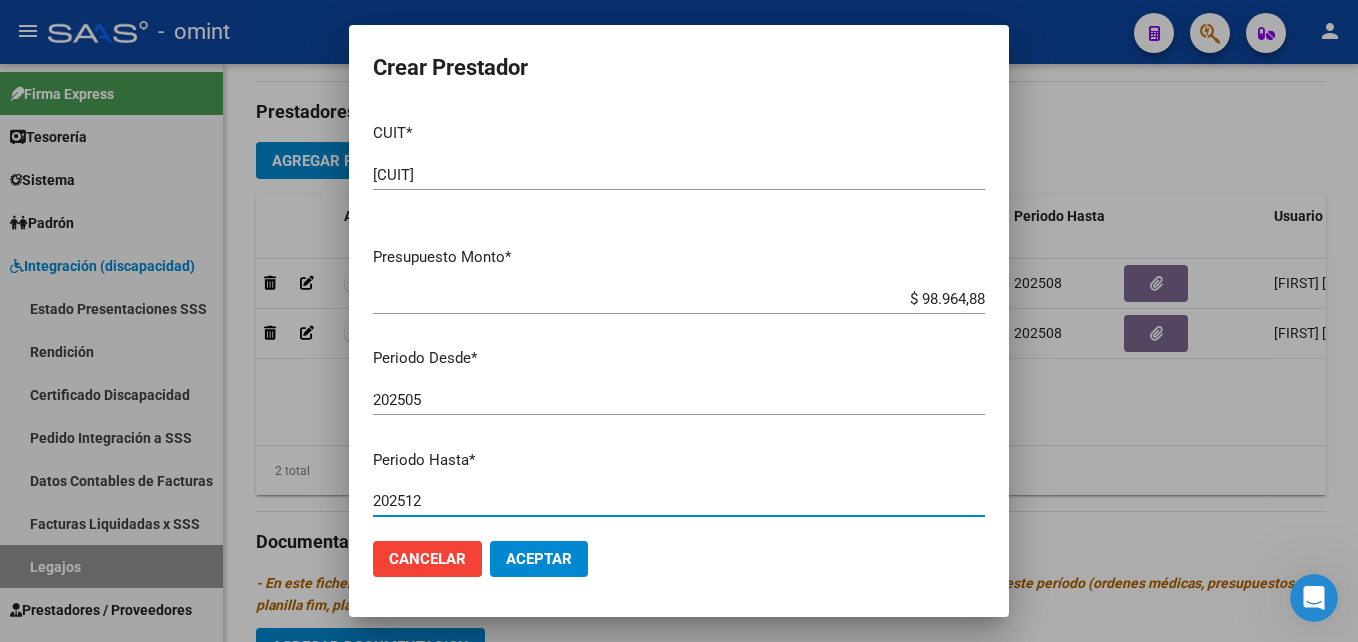 click on "202512" at bounding box center (679, 501) 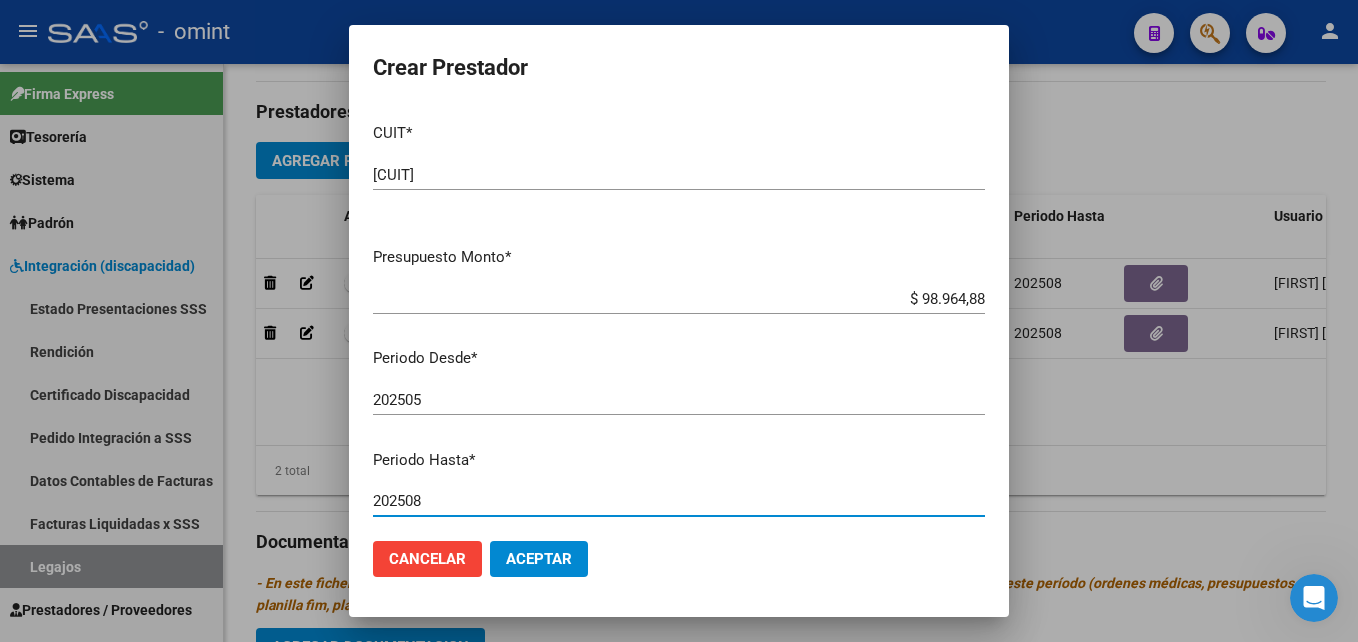 type on "202508" 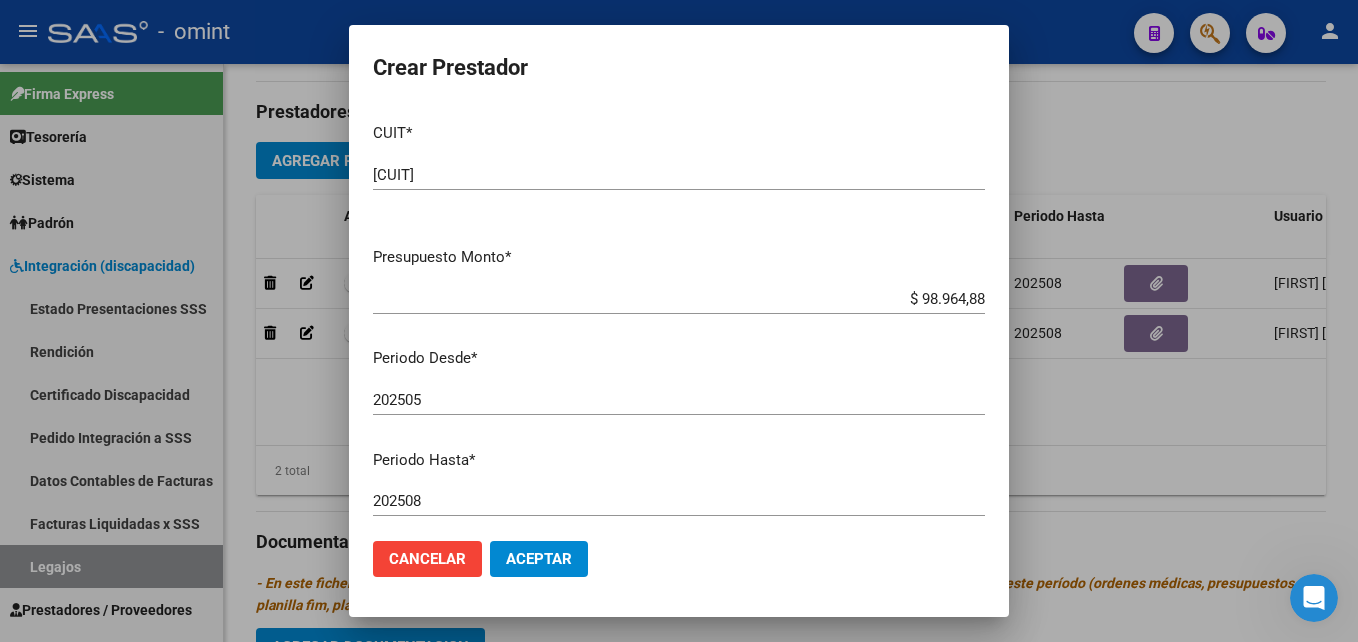 scroll, scrollTop: 268, scrollLeft: 0, axis: vertical 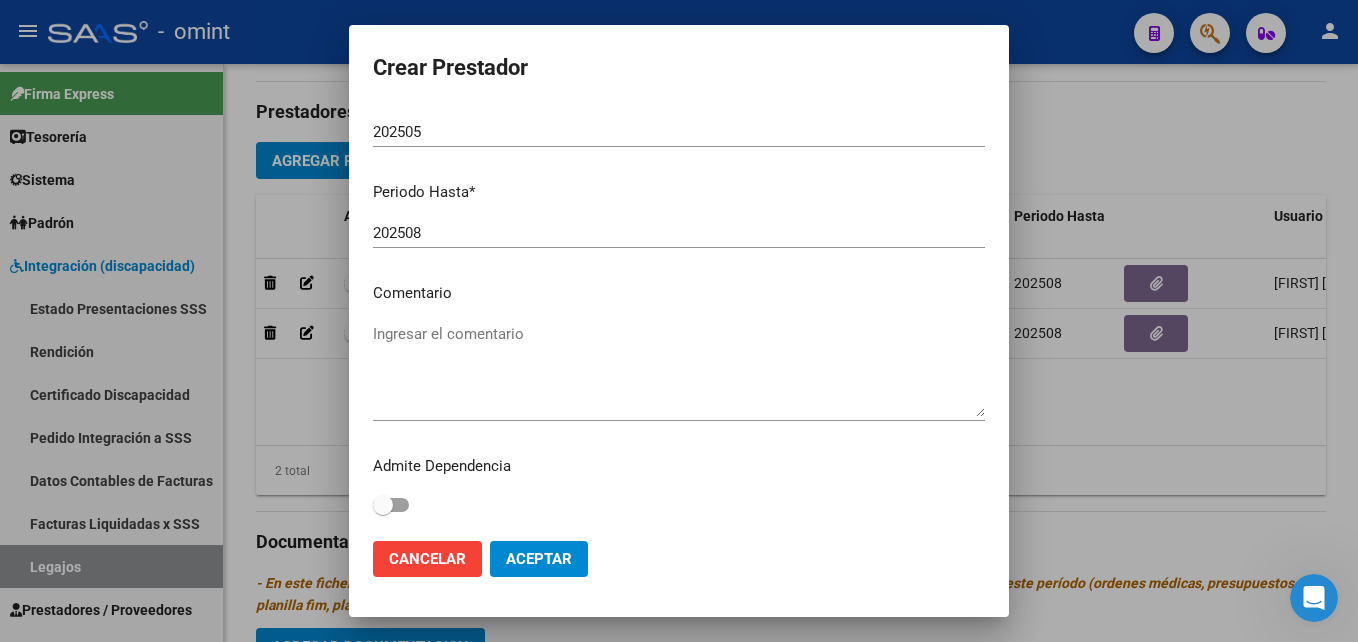 click on "Ingresar el comentario" at bounding box center (679, 370) 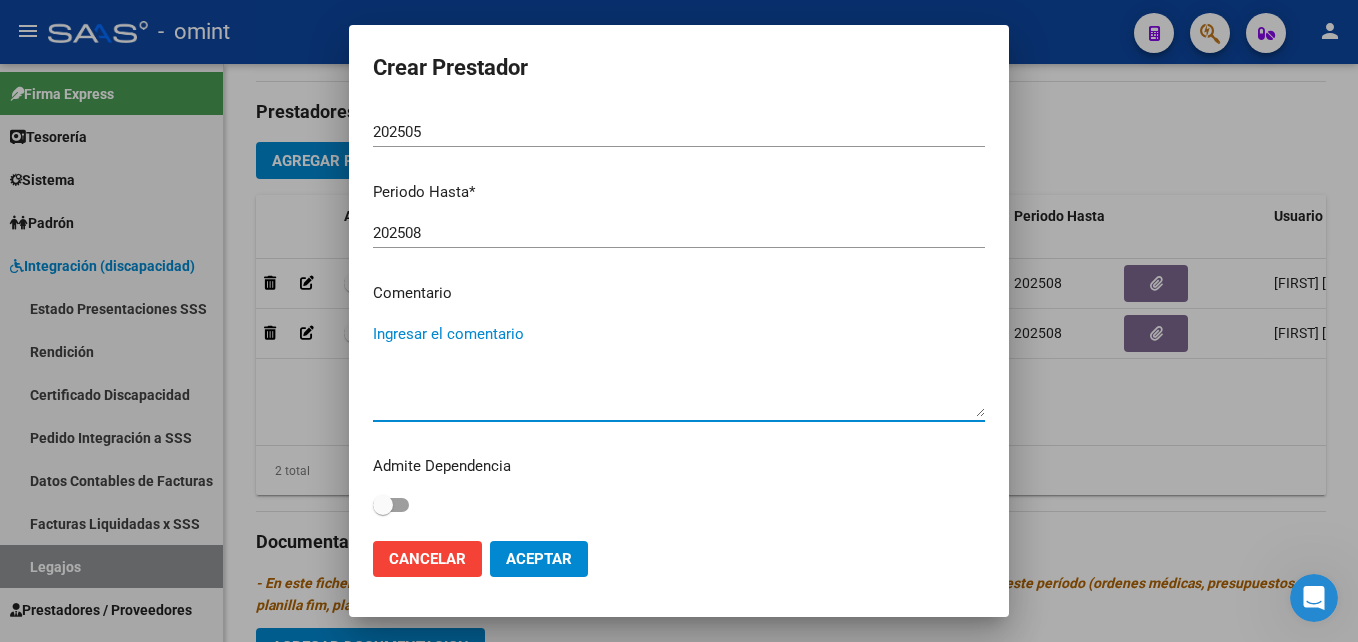 paste on "Psicopedagogía" 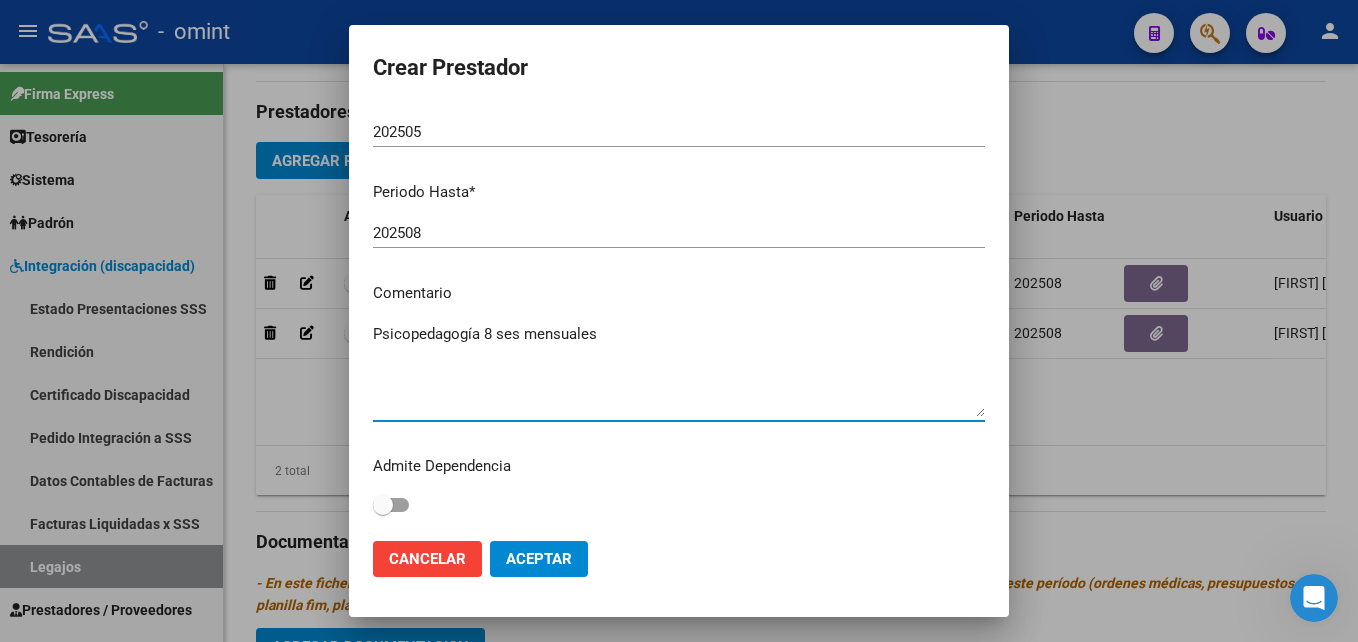 type on "Psicopedagogía 8 ses mensuales" 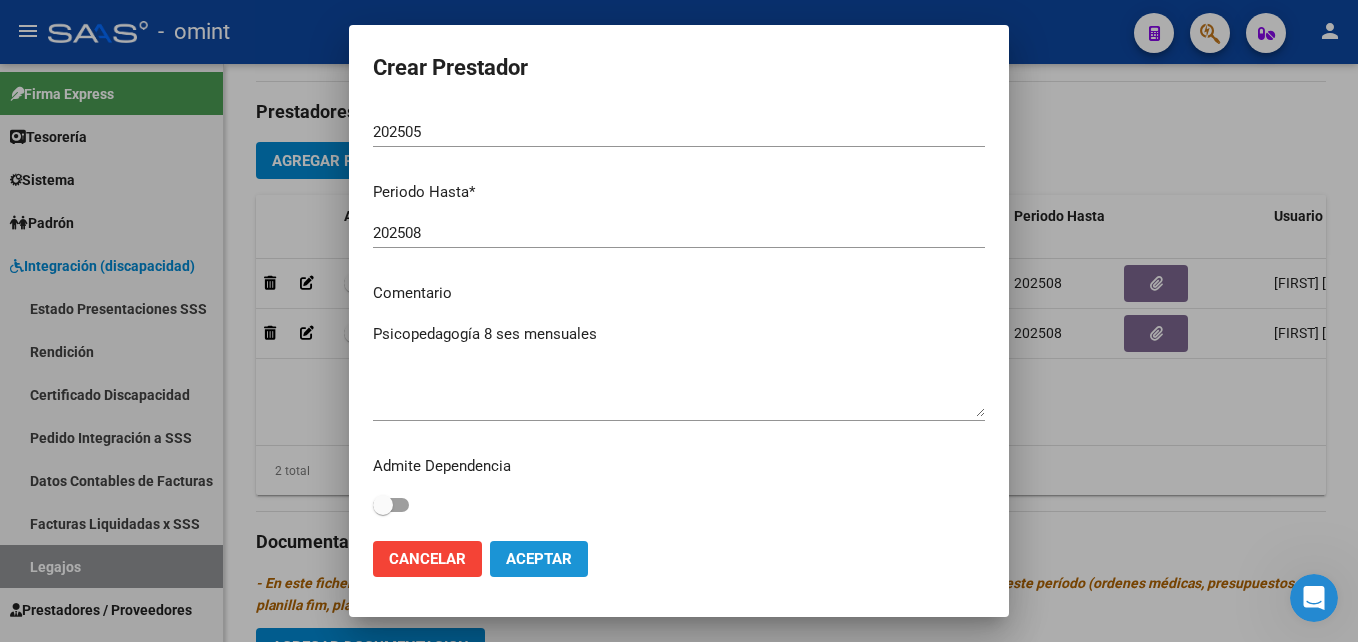 click on "Aceptar" 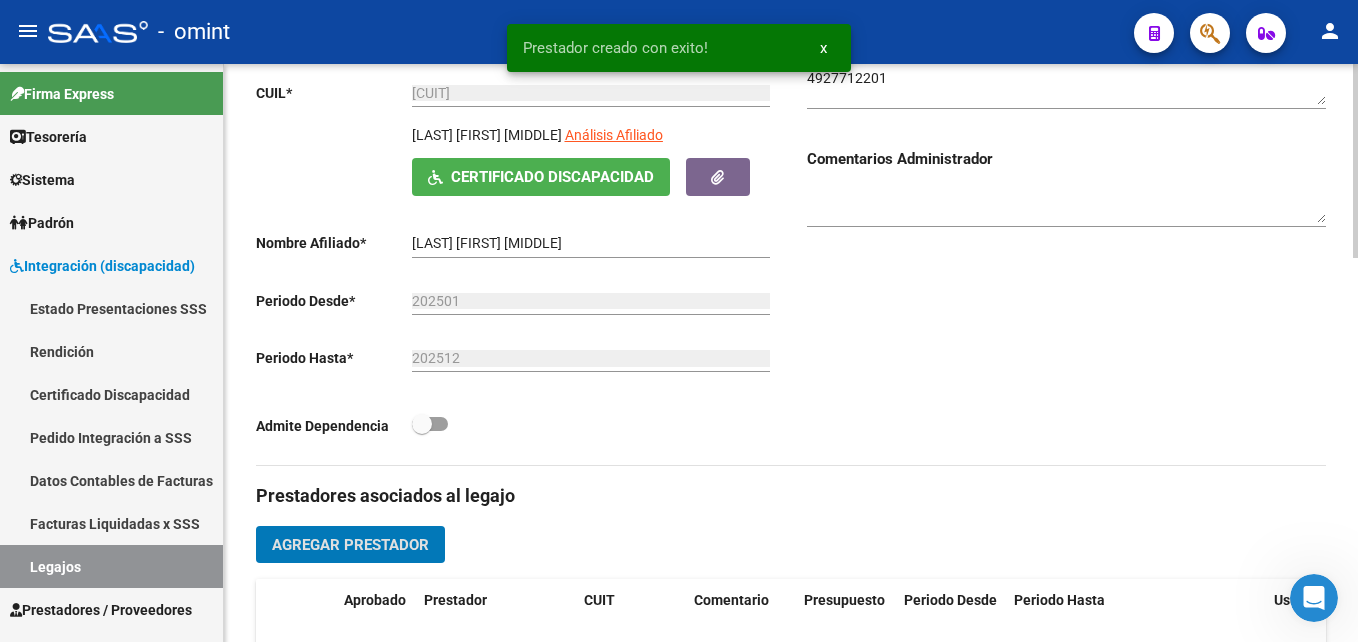 scroll, scrollTop: 64, scrollLeft: 0, axis: vertical 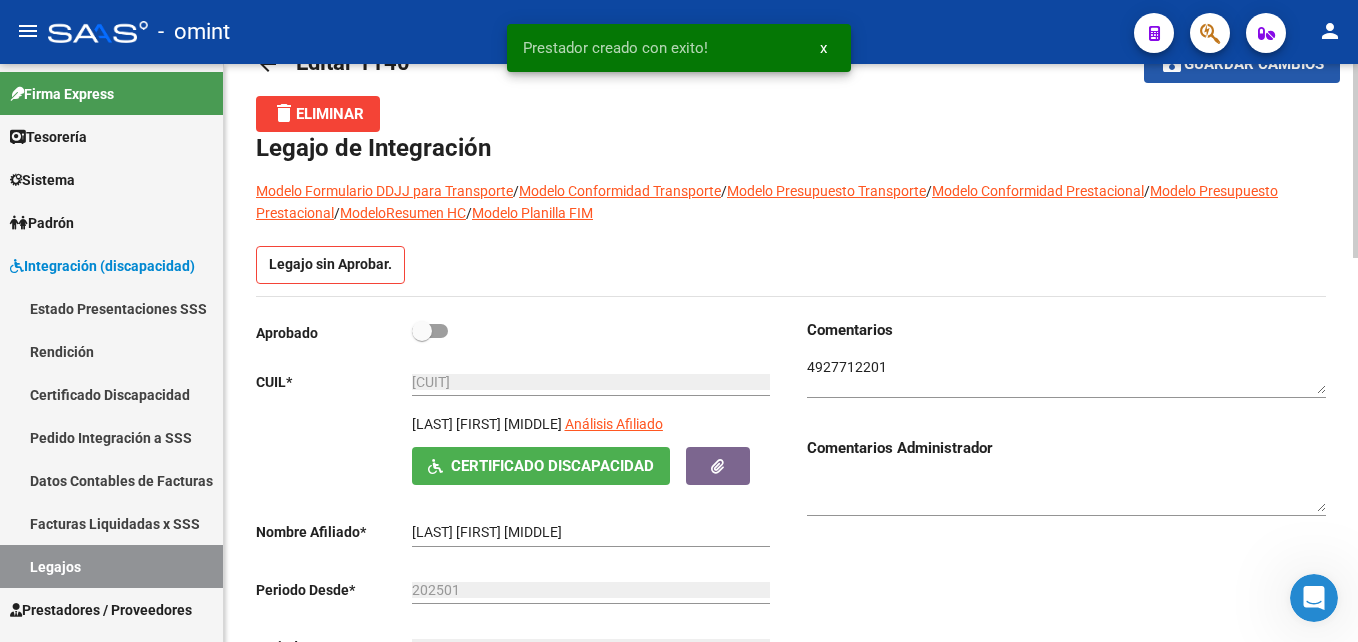 click on "save Guardar cambios" 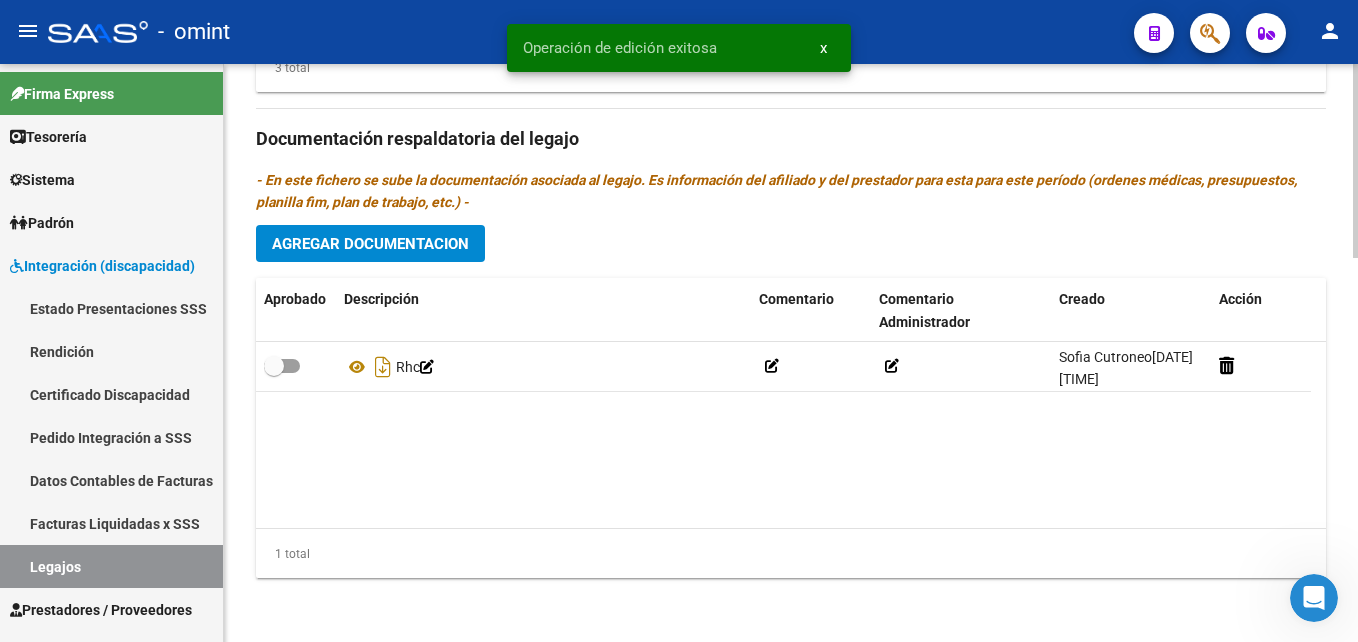 scroll, scrollTop: 1139, scrollLeft: 0, axis: vertical 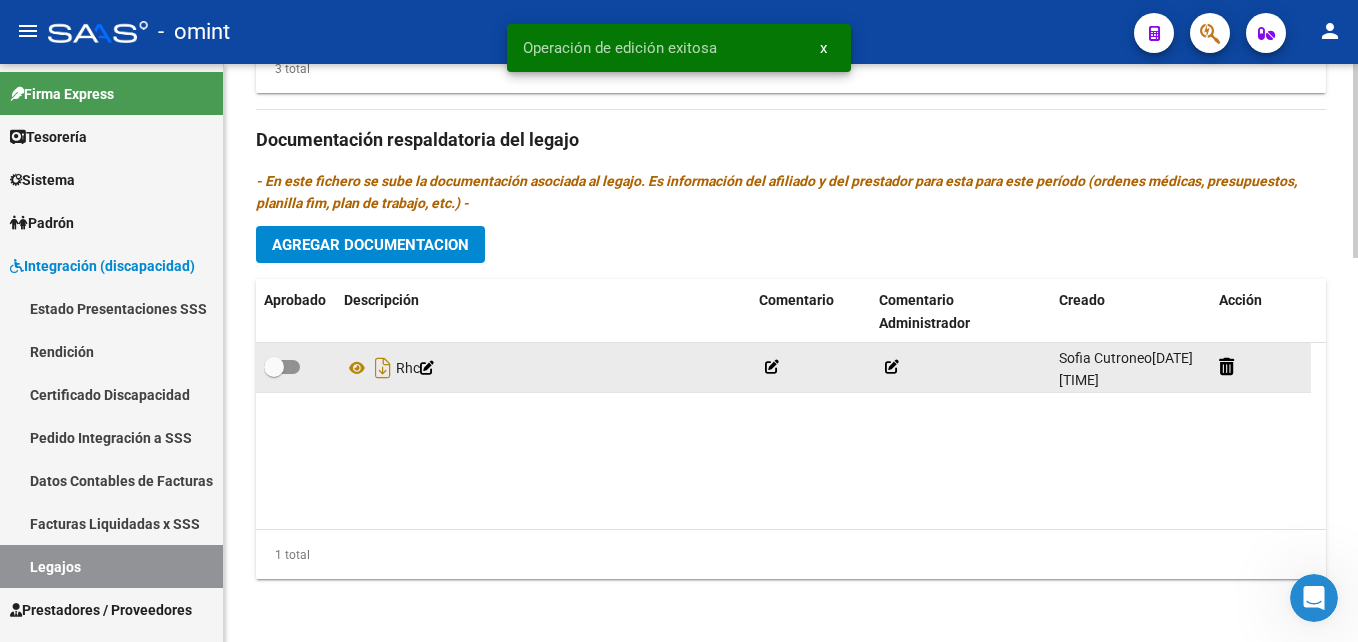 click at bounding box center (274, 367) 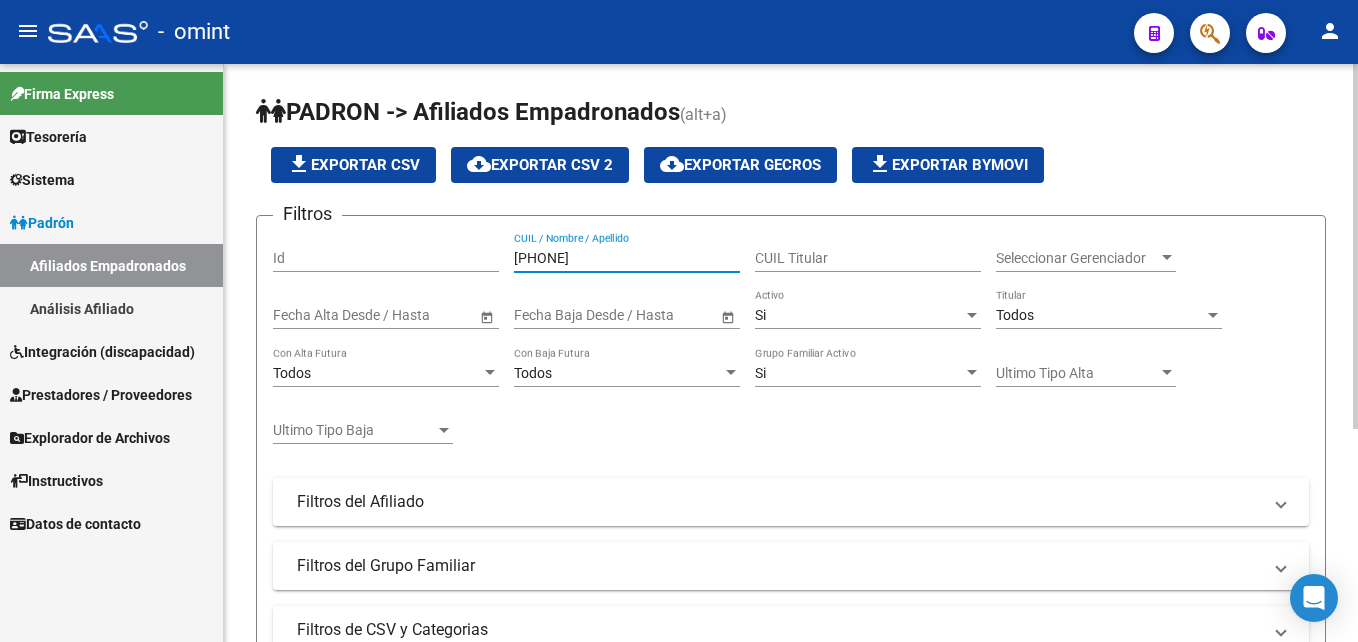 scroll, scrollTop: 0, scrollLeft: 0, axis: both 